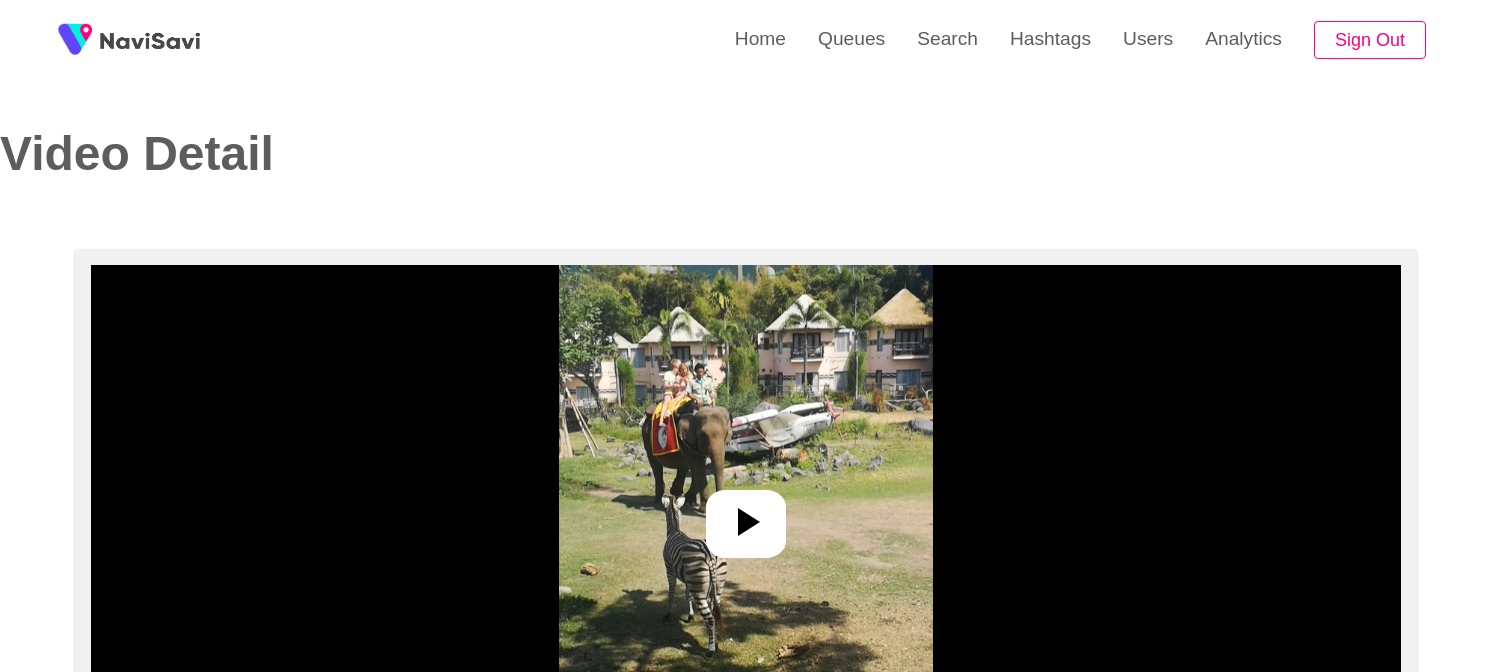 select on "**" 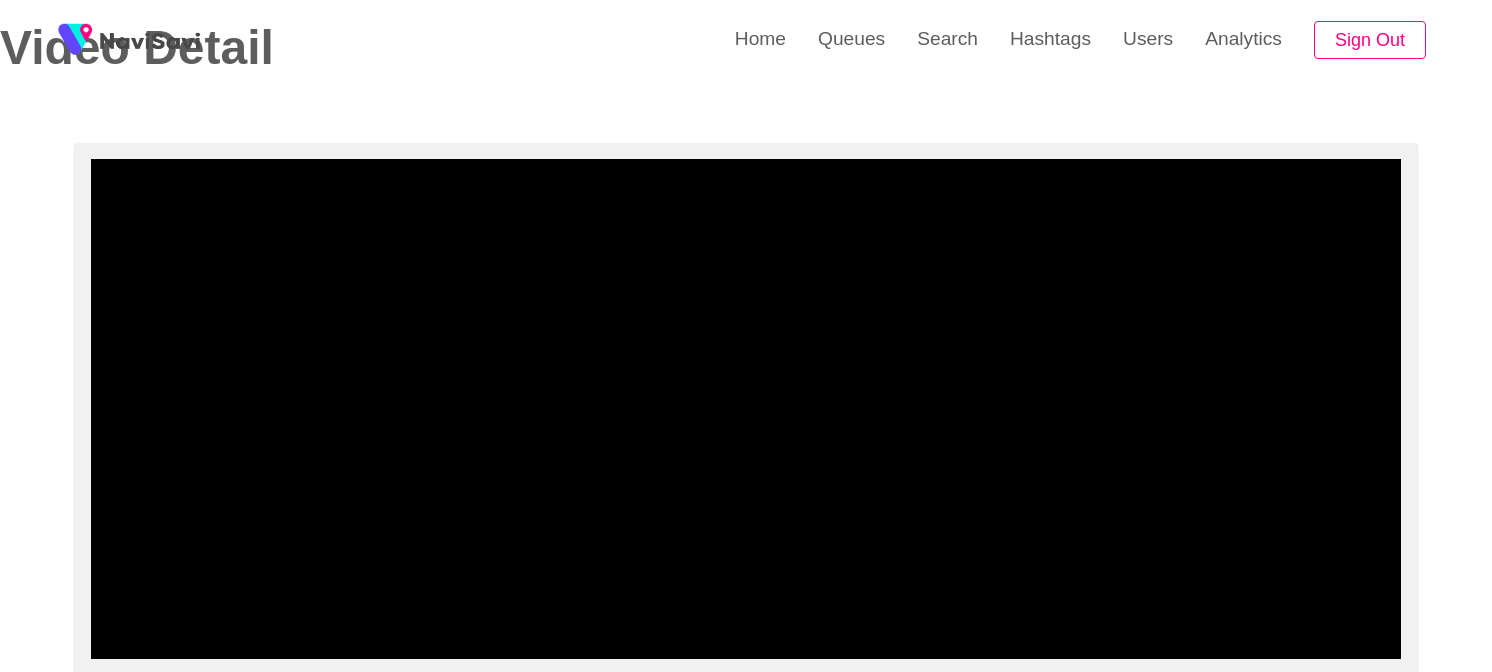 scroll, scrollTop: 100, scrollLeft: 0, axis: vertical 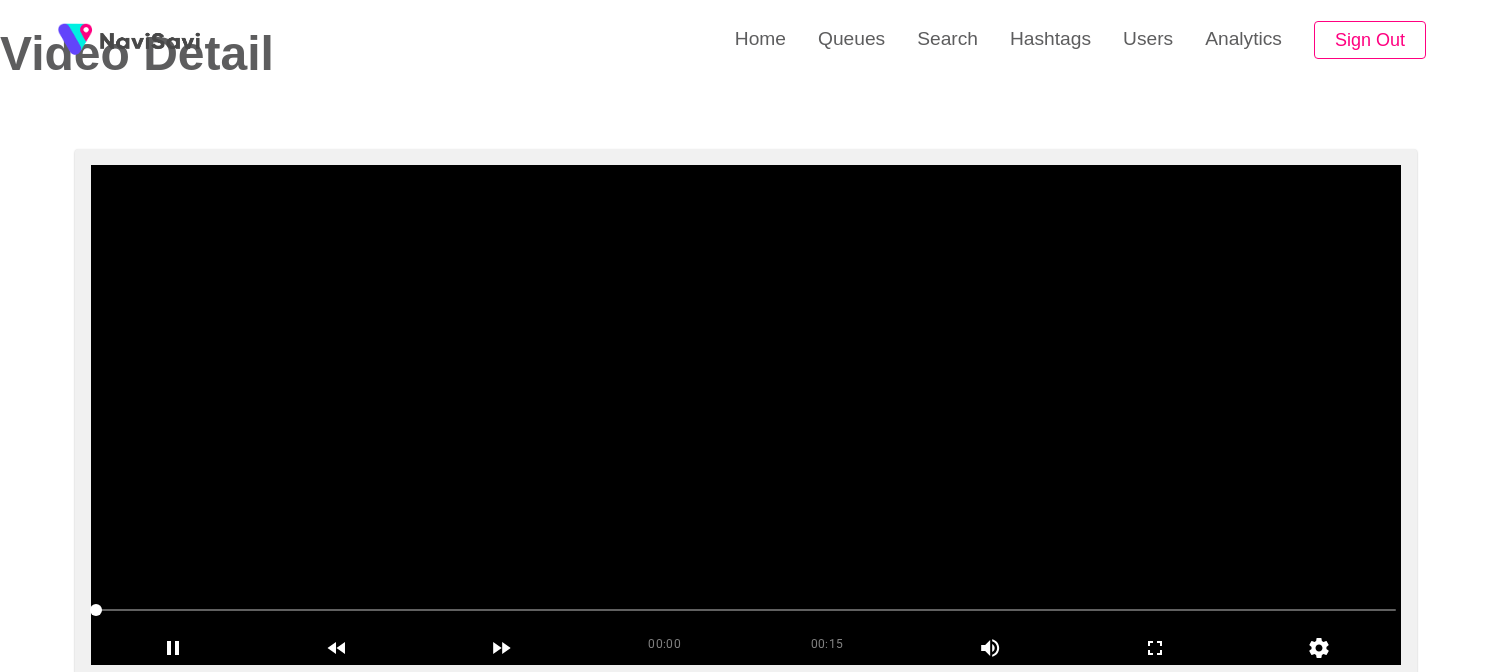 select on "**********" 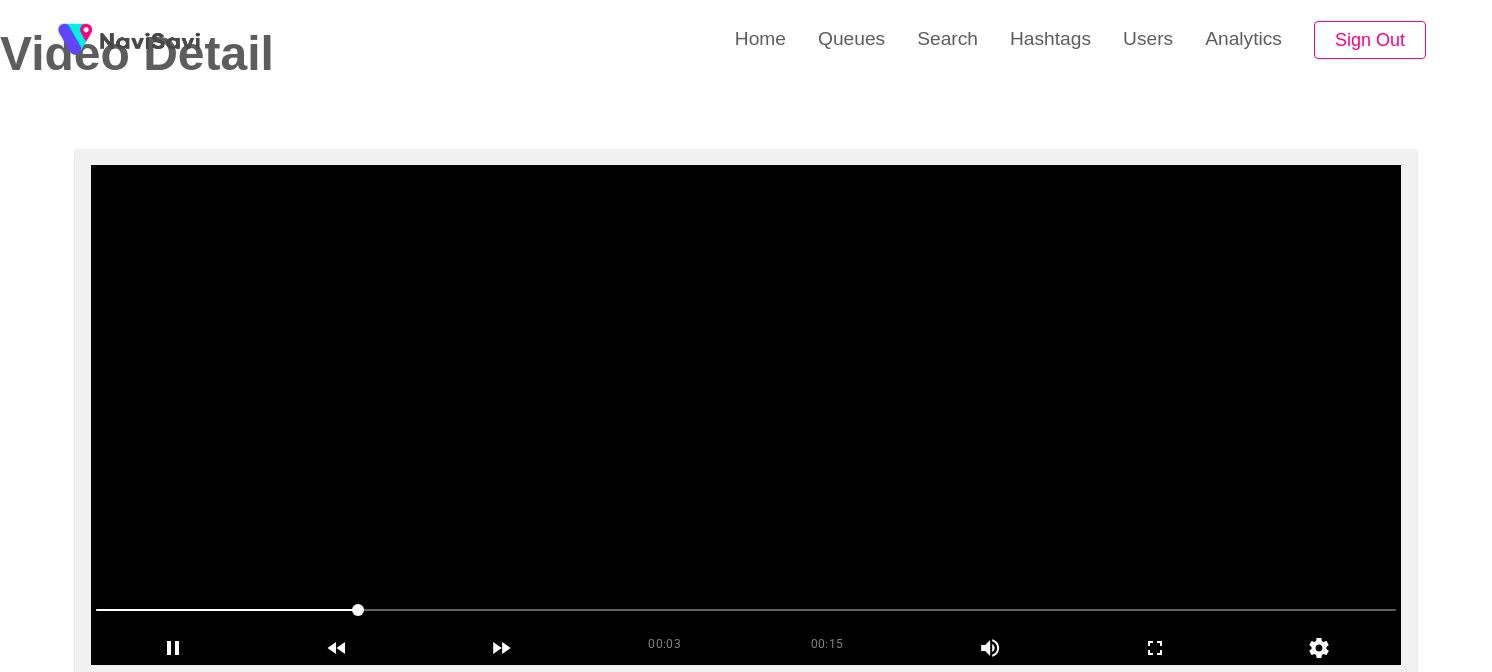 click at bounding box center [746, 415] 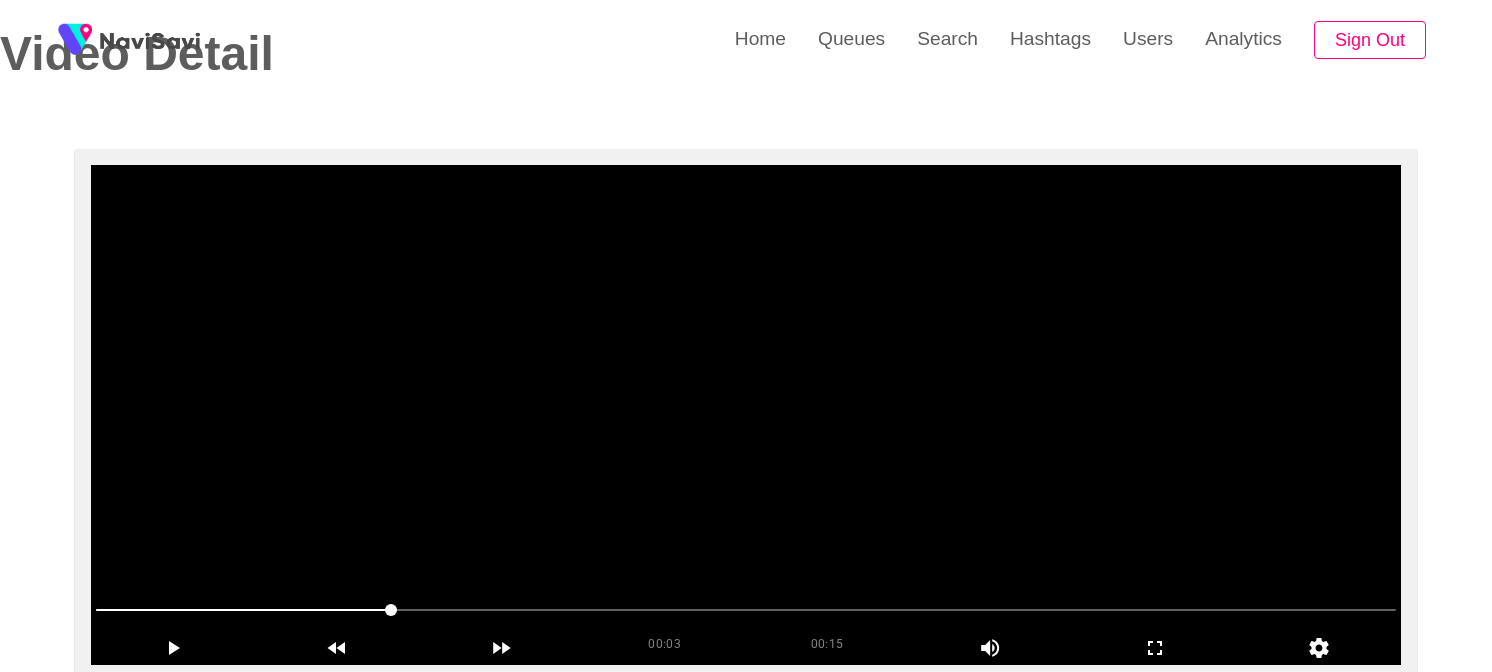 click at bounding box center [746, 415] 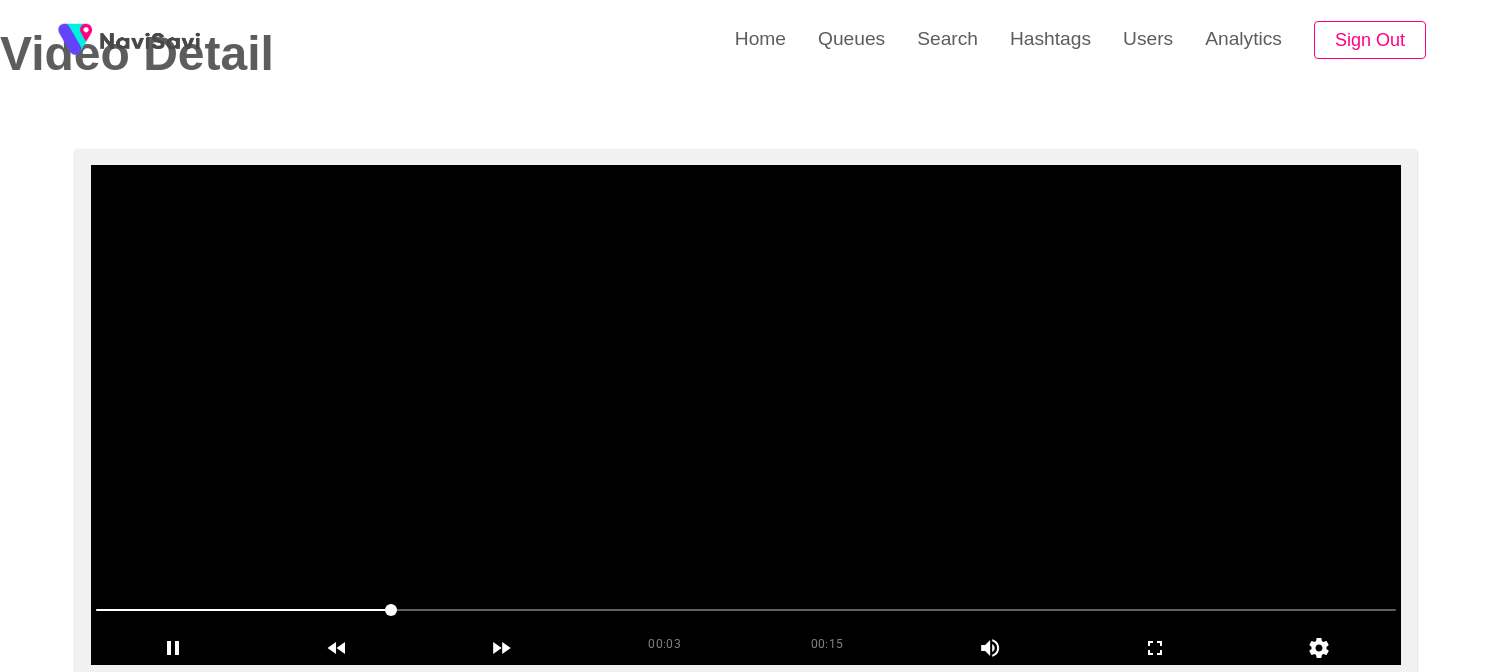 click at bounding box center [746, 415] 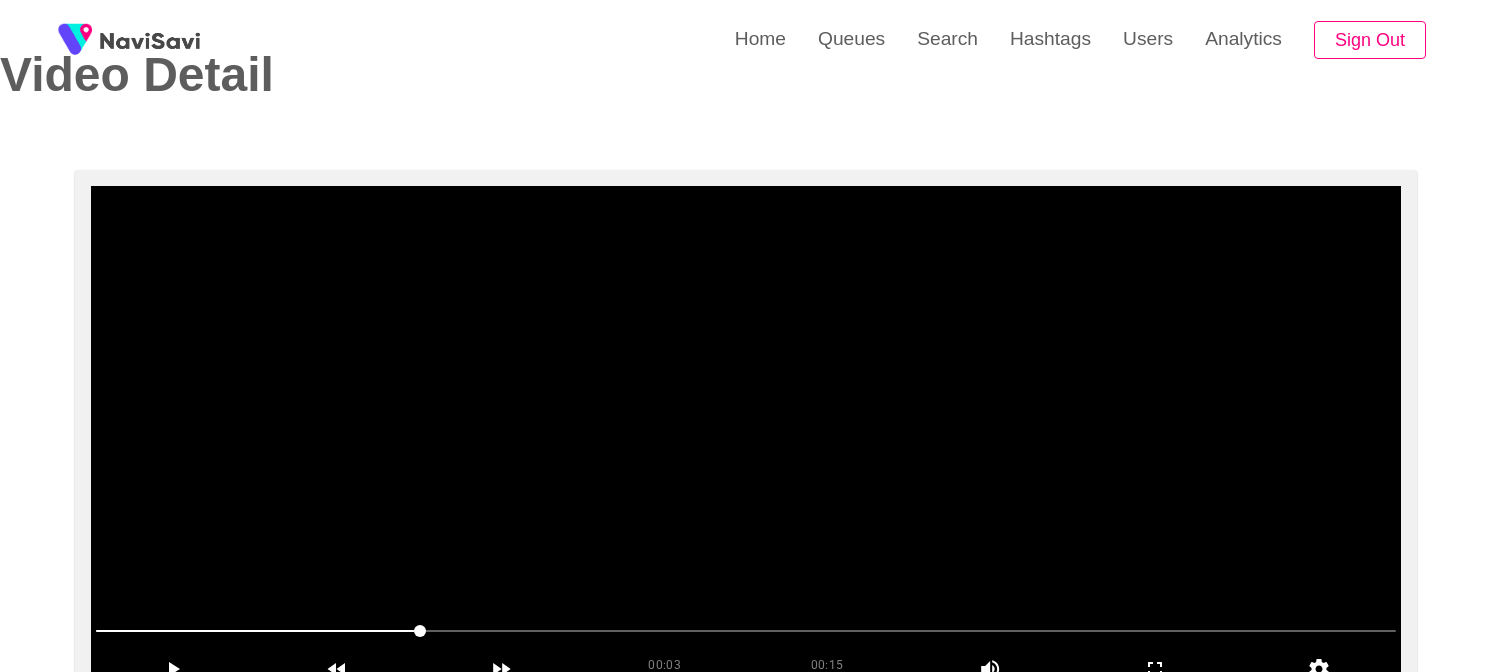 scroll, scrollTop: 78, scrollLeft: 0, axis: vertical 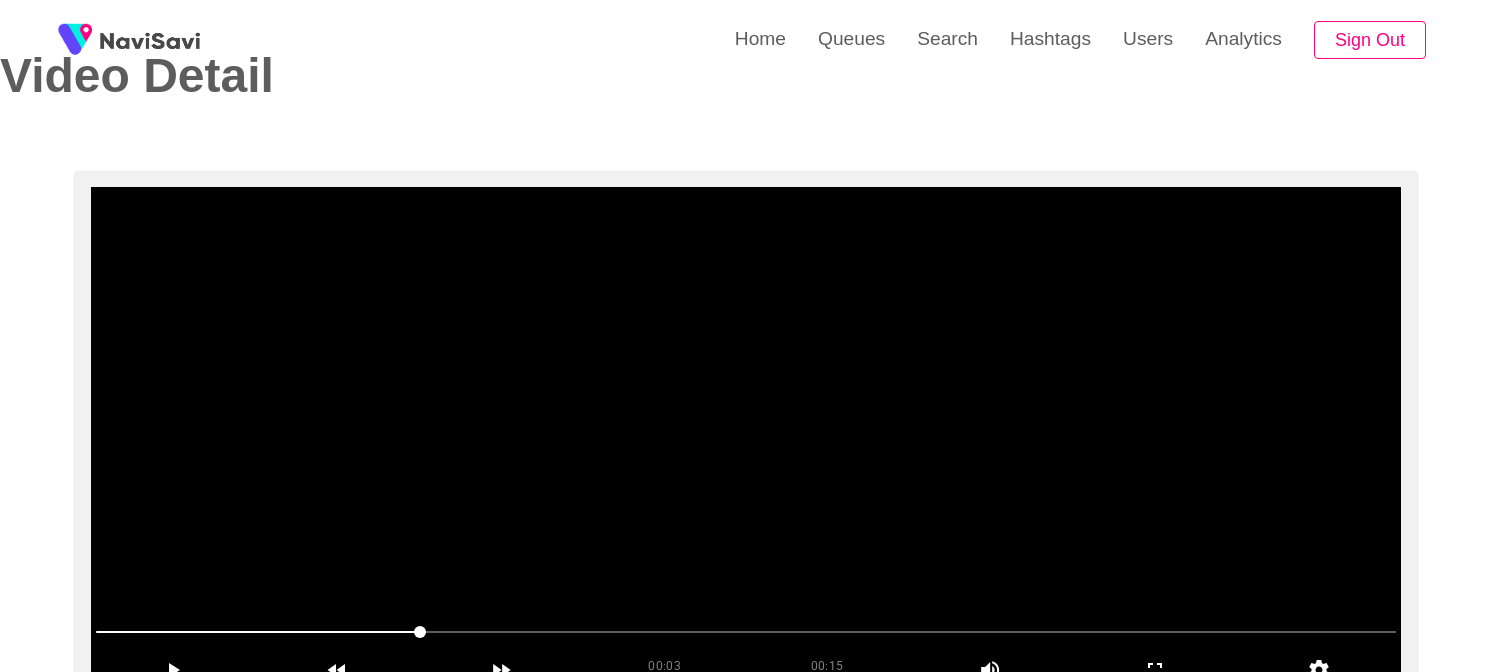 click at bounding box center [746, 437] 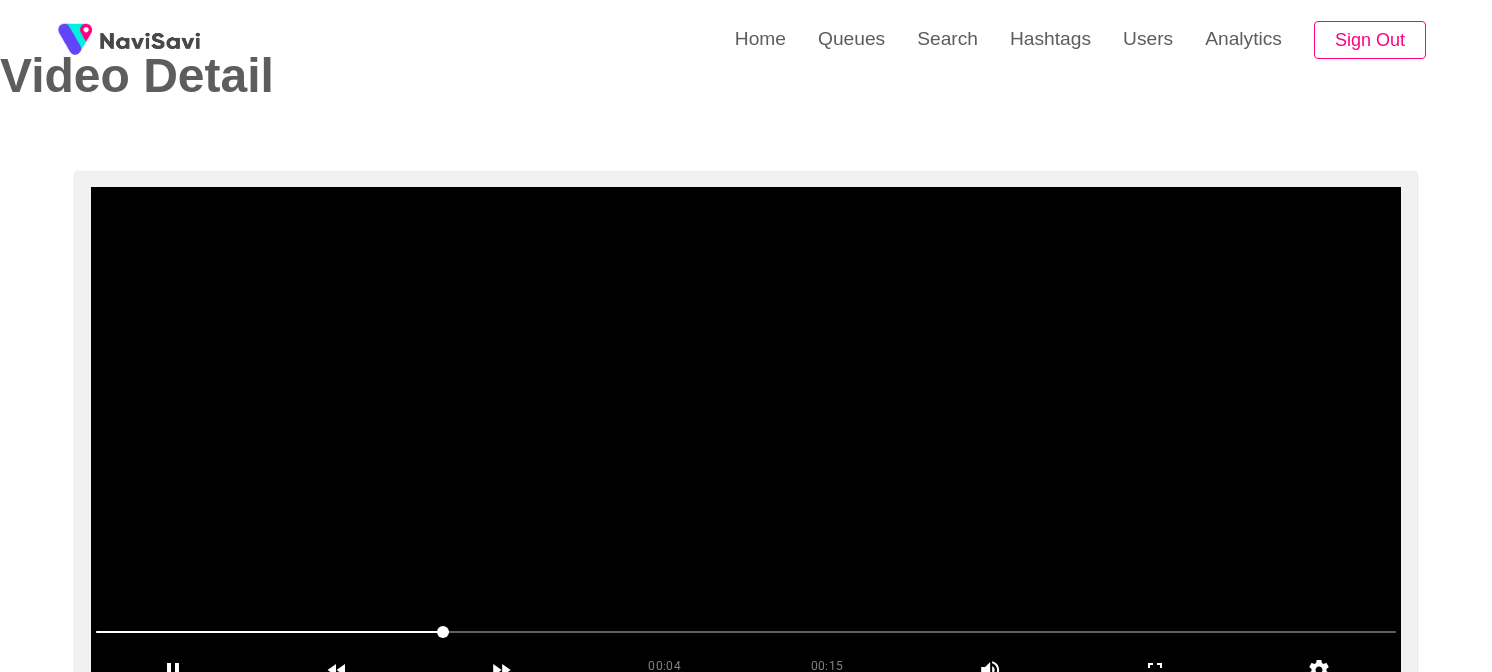 click at bounding box center [746, 437] 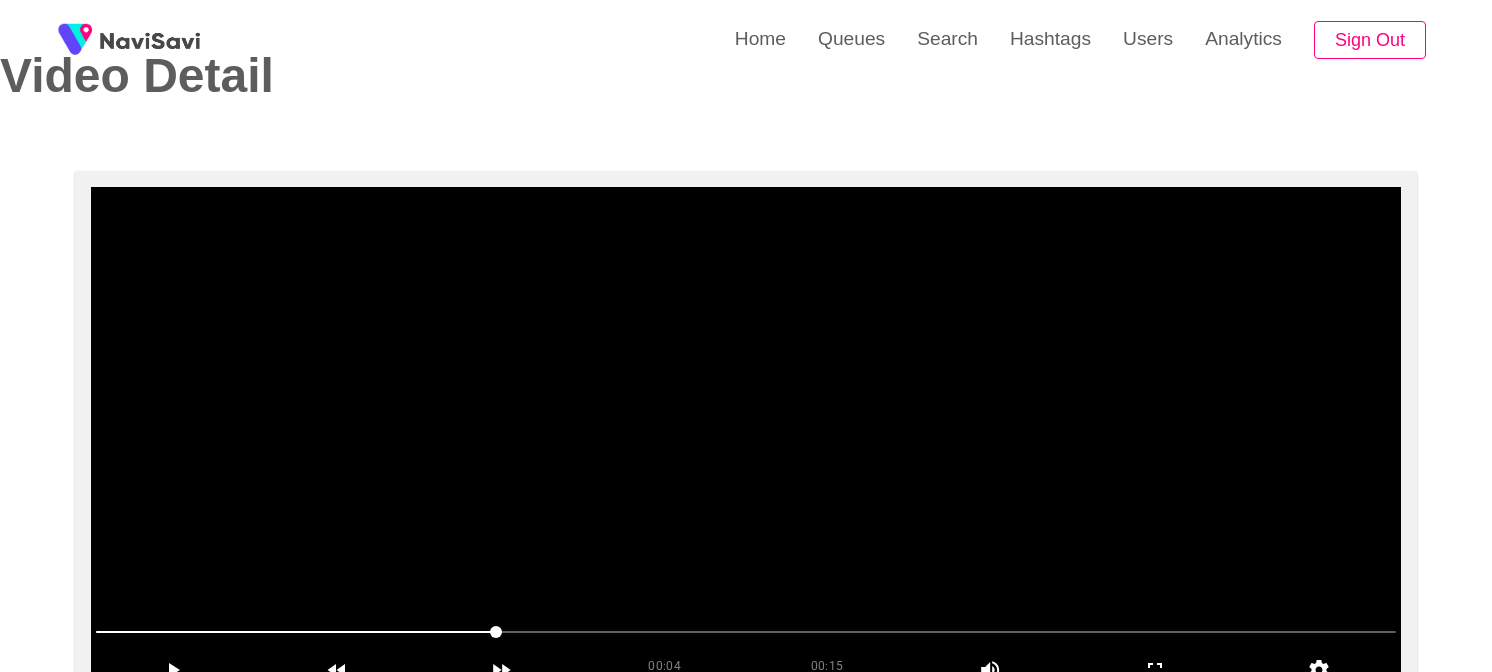 click at bounding box center [746, 437] 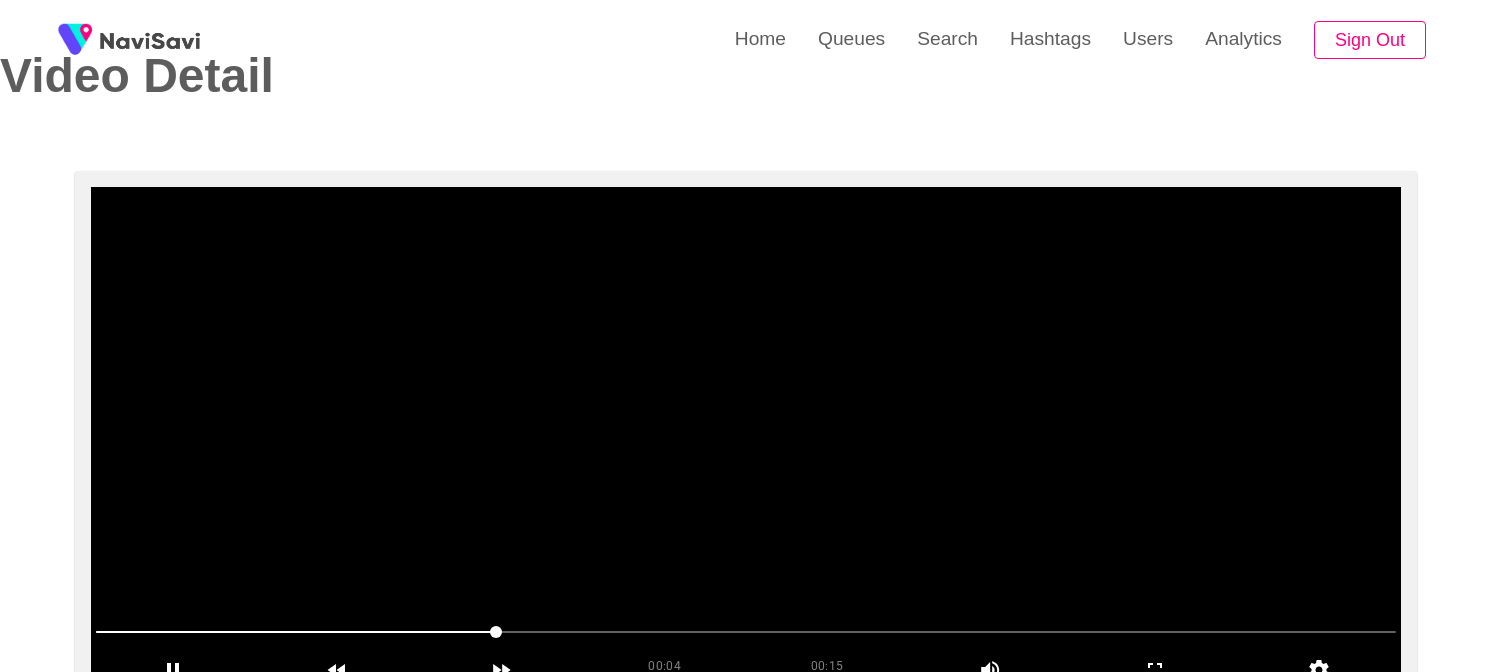 click at bounding box center (746, 437) 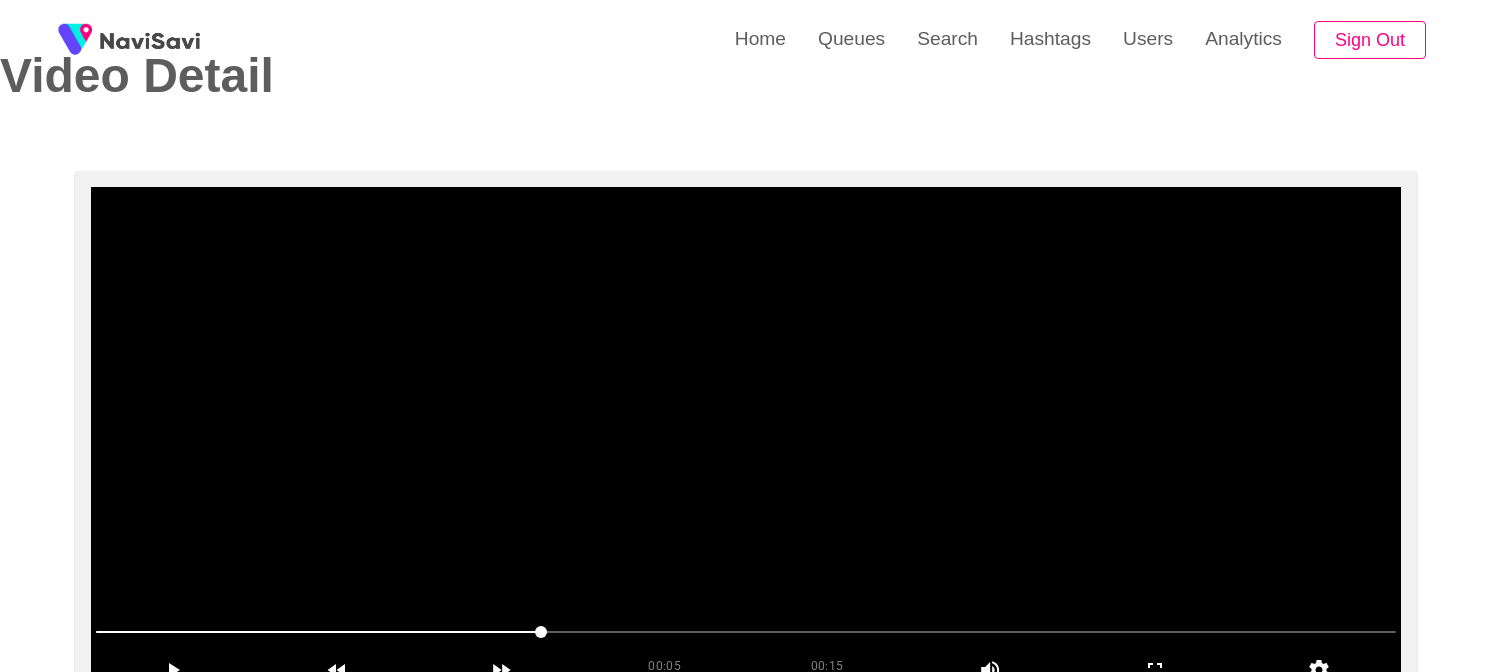 click at bounding box center [746, 437] 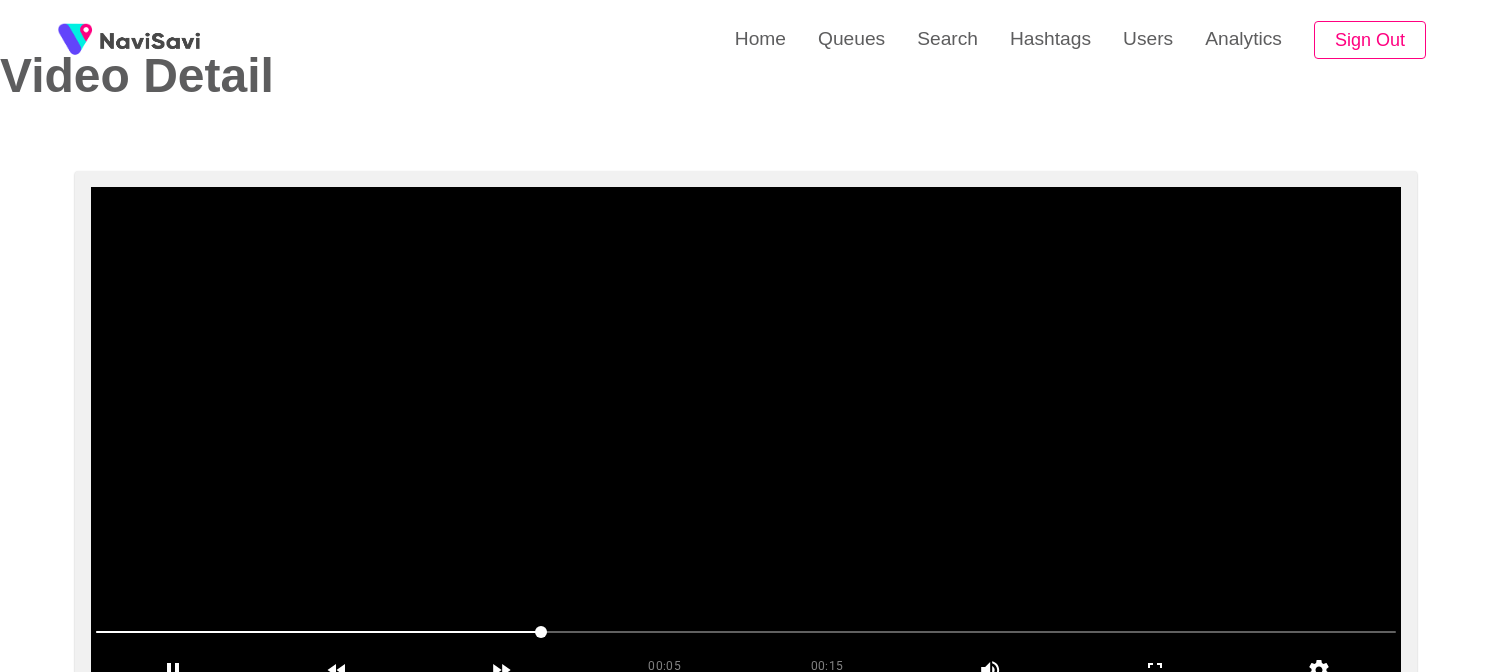 click at bounding box center (746, 437) 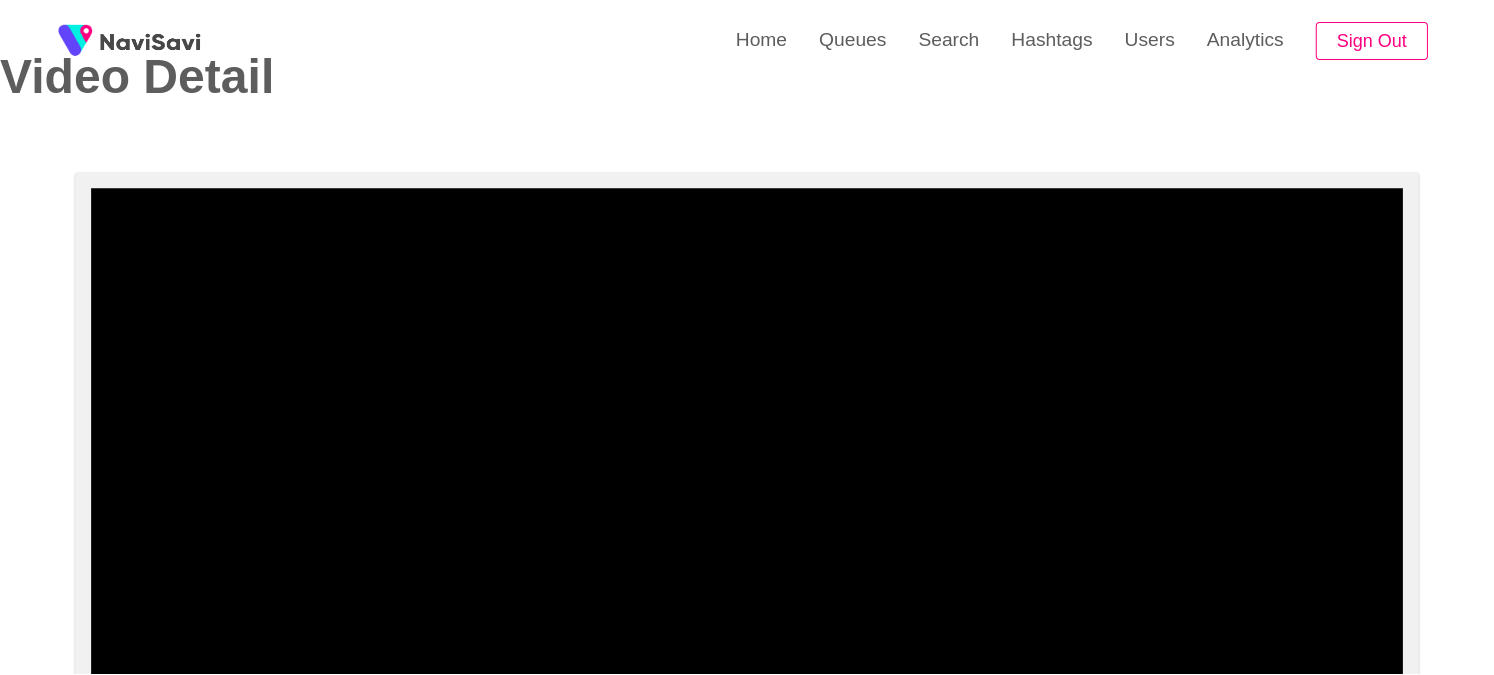 scroll, scrollTop: 78, scrollLeft: 0, axis: vertical 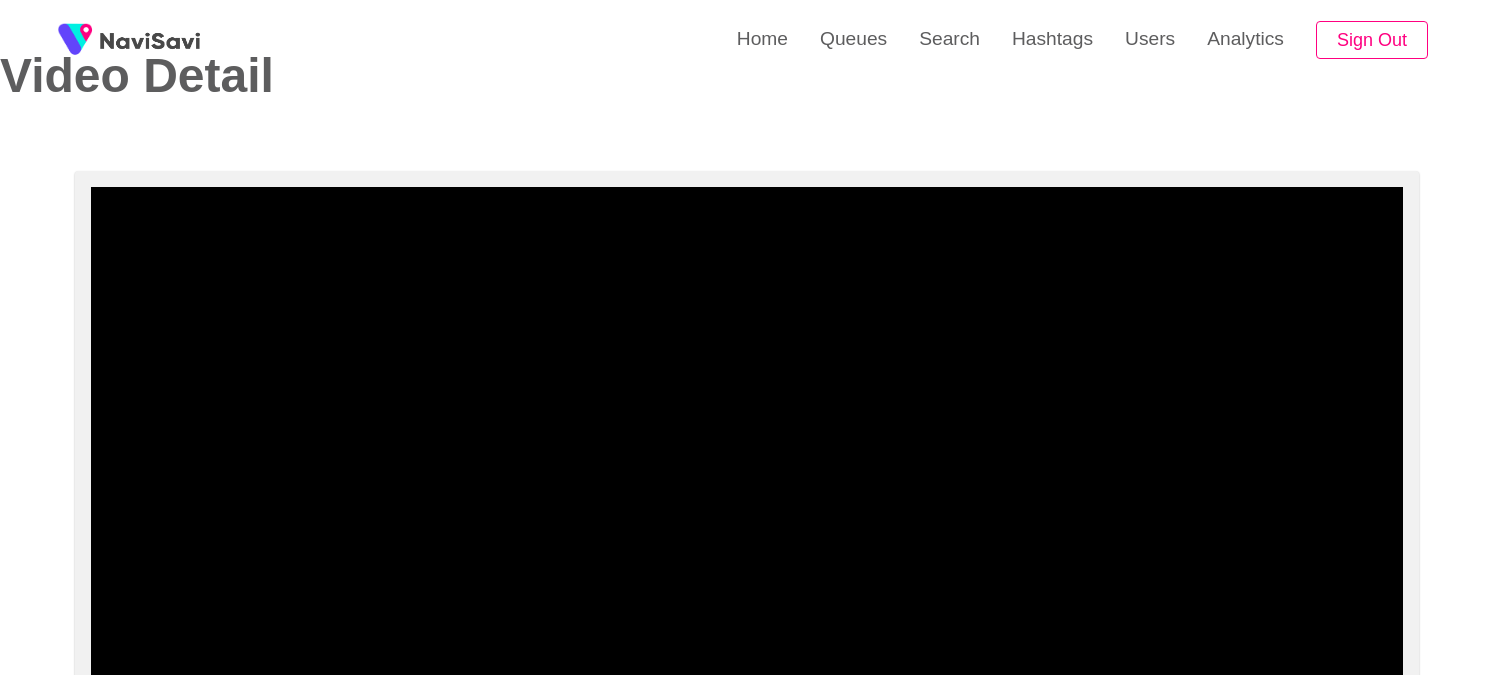 click at bounding box center (129, 40) 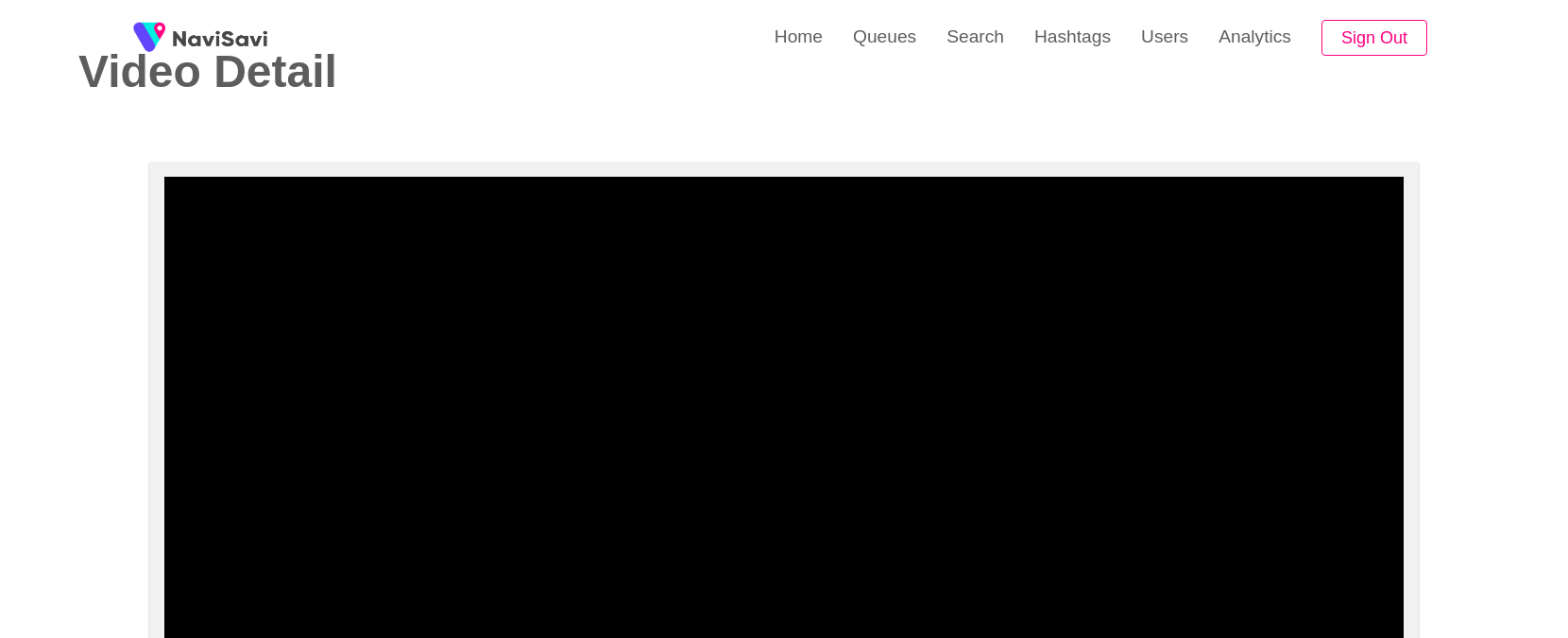 scroll, scrollTop: 0, scrollLeft: 0, axis: both 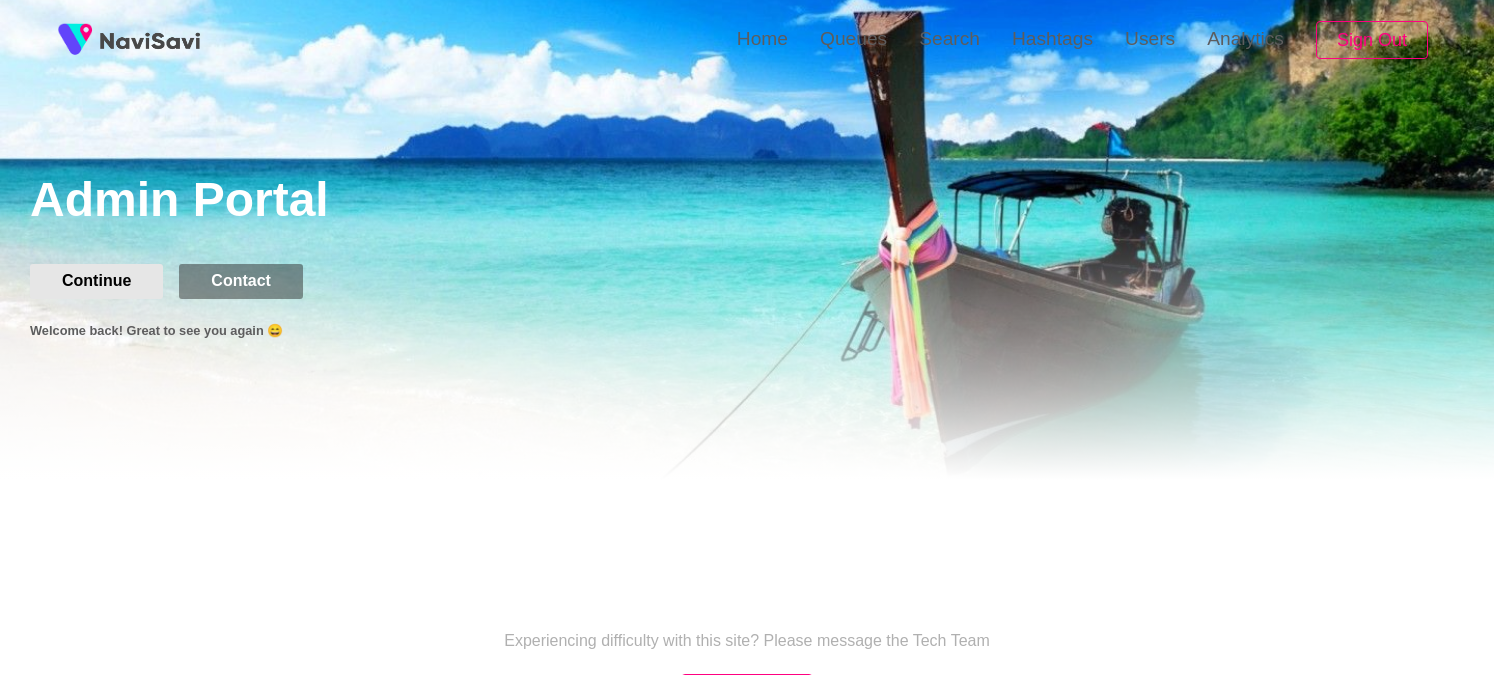 click on "Continue" at bounding box center (96, 281) 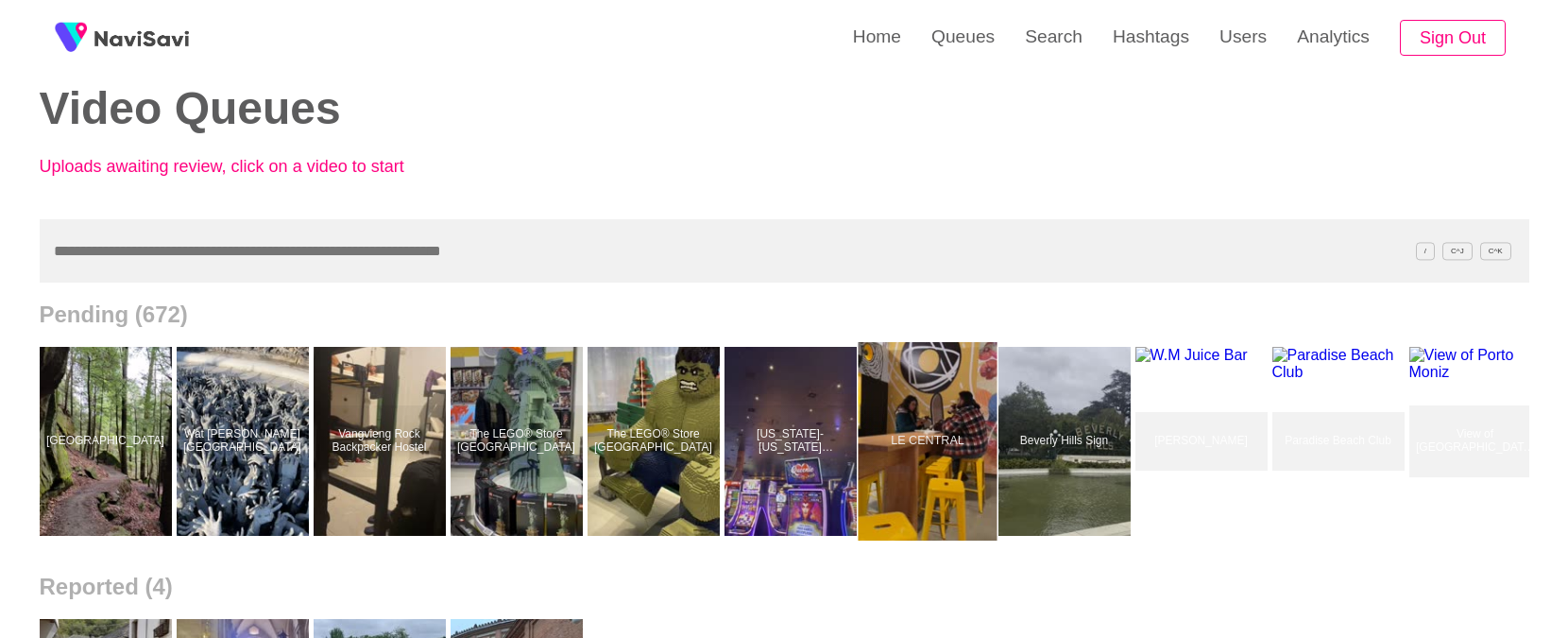 scroll, scrollTop: 36, scrollLeft: 0, axis: vertical 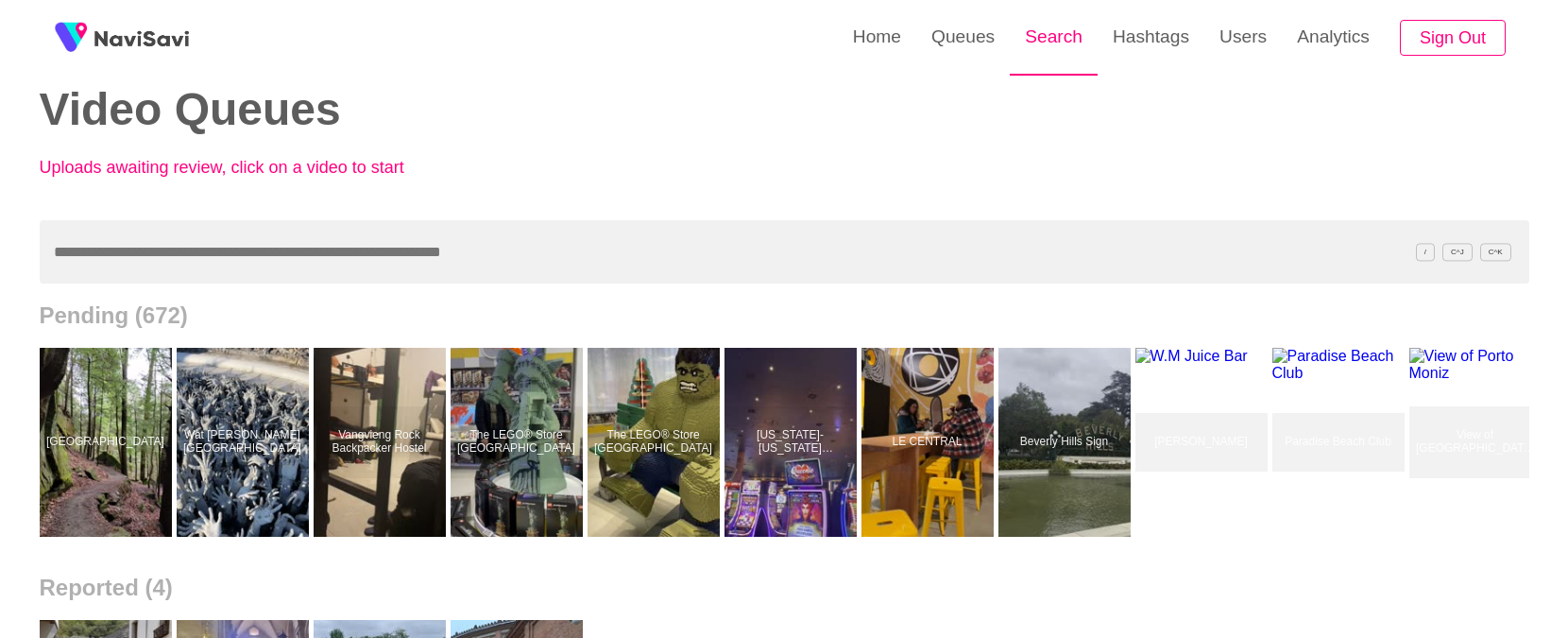 click on "Search" at bounding box center (1053, 37) 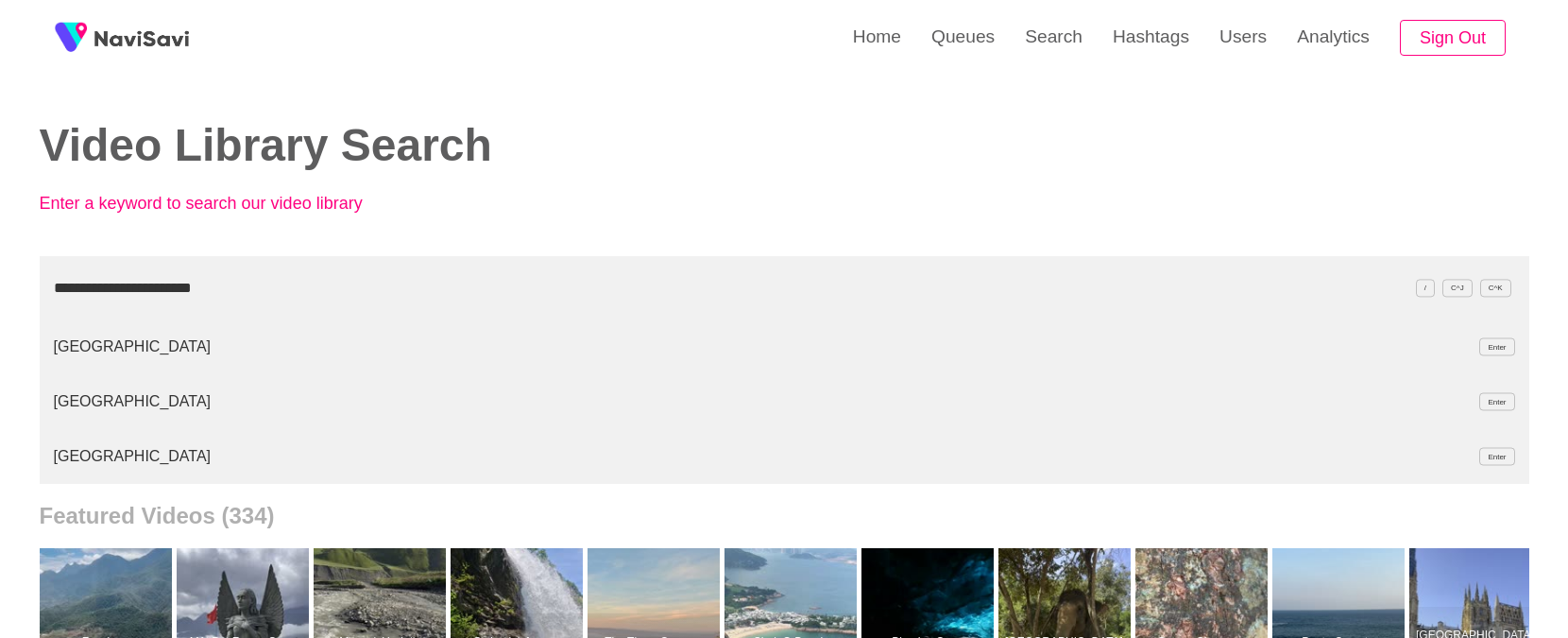 type on "**********" 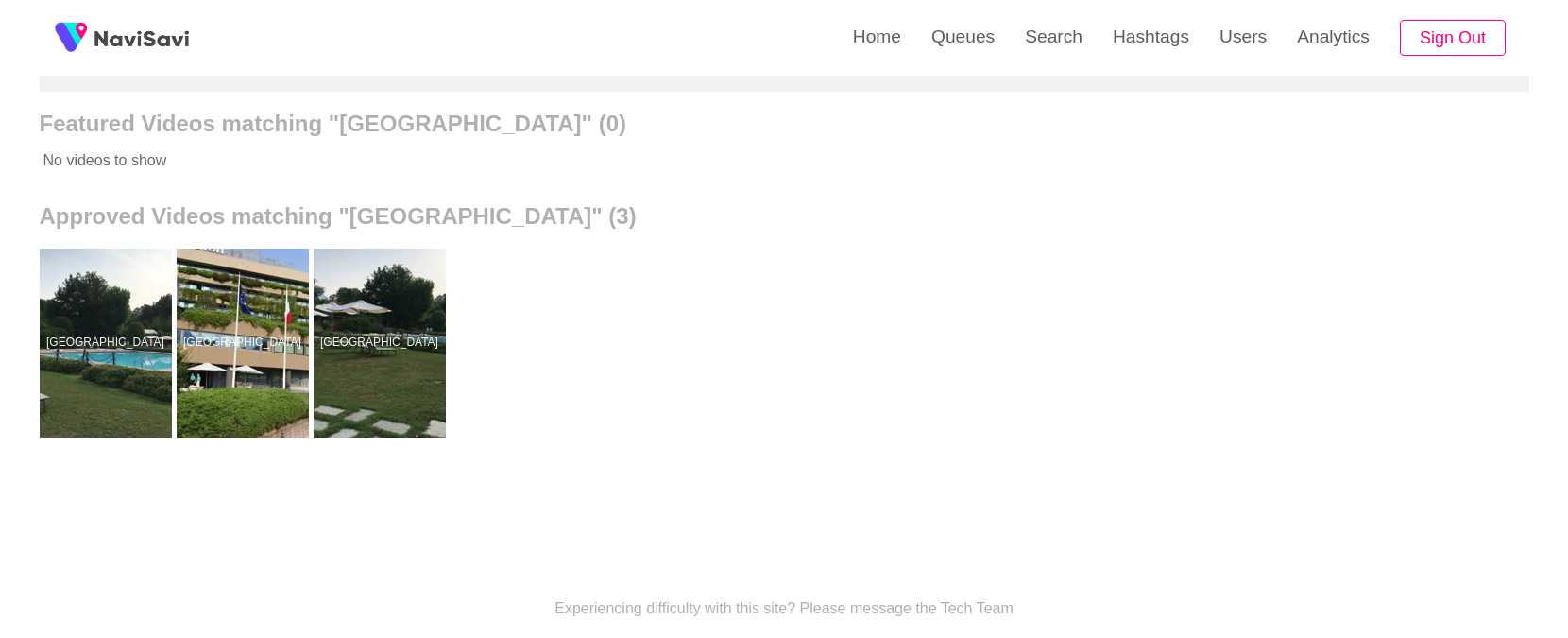 scroll, scrollTop: 232, scrollLeft: 0, axis: vertical 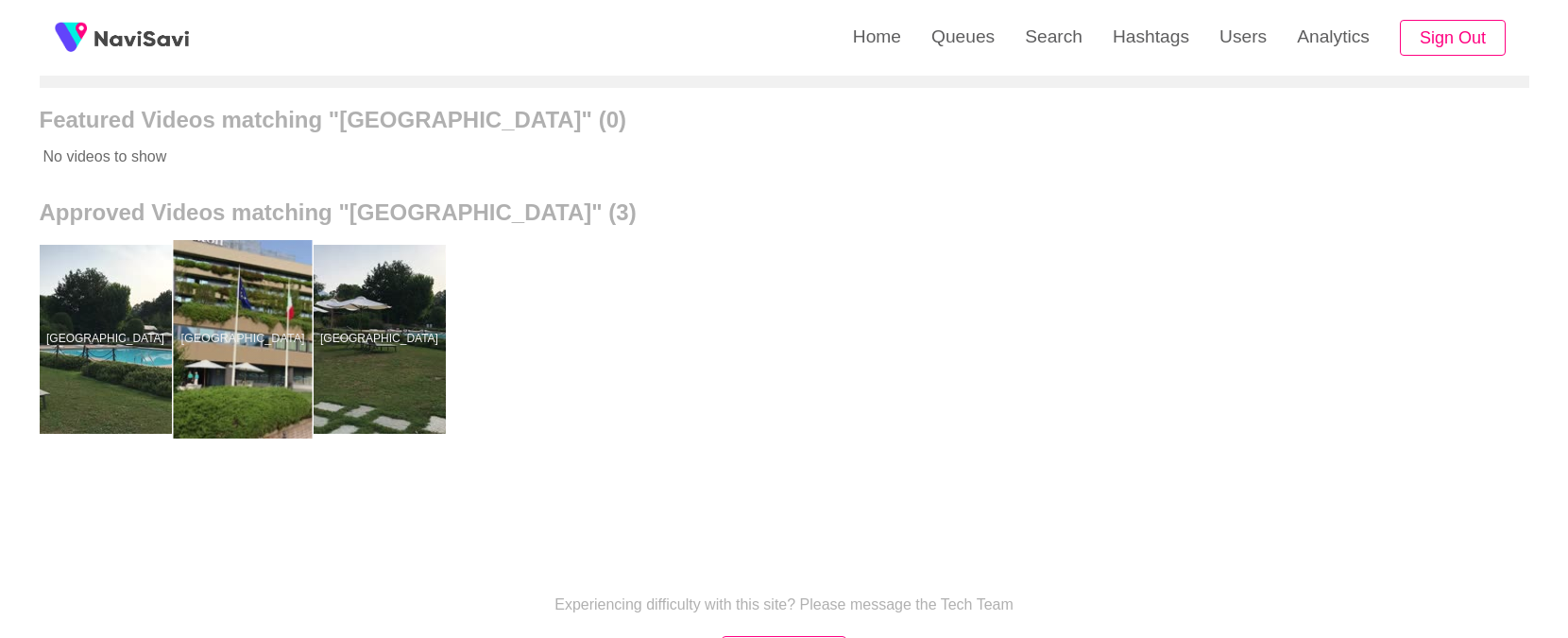 click at bounding box center [242, 339] 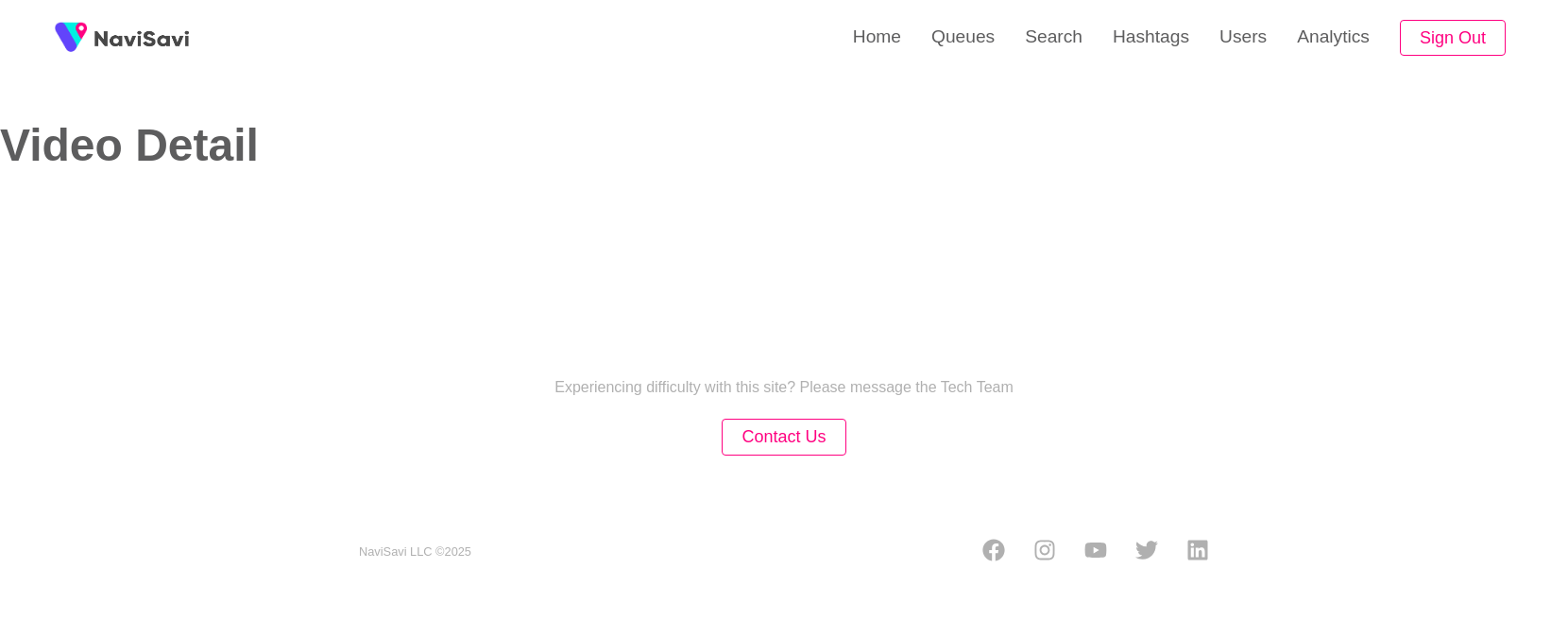 scroll, scrollTop: 0, scrollLeft: 0, axis: both 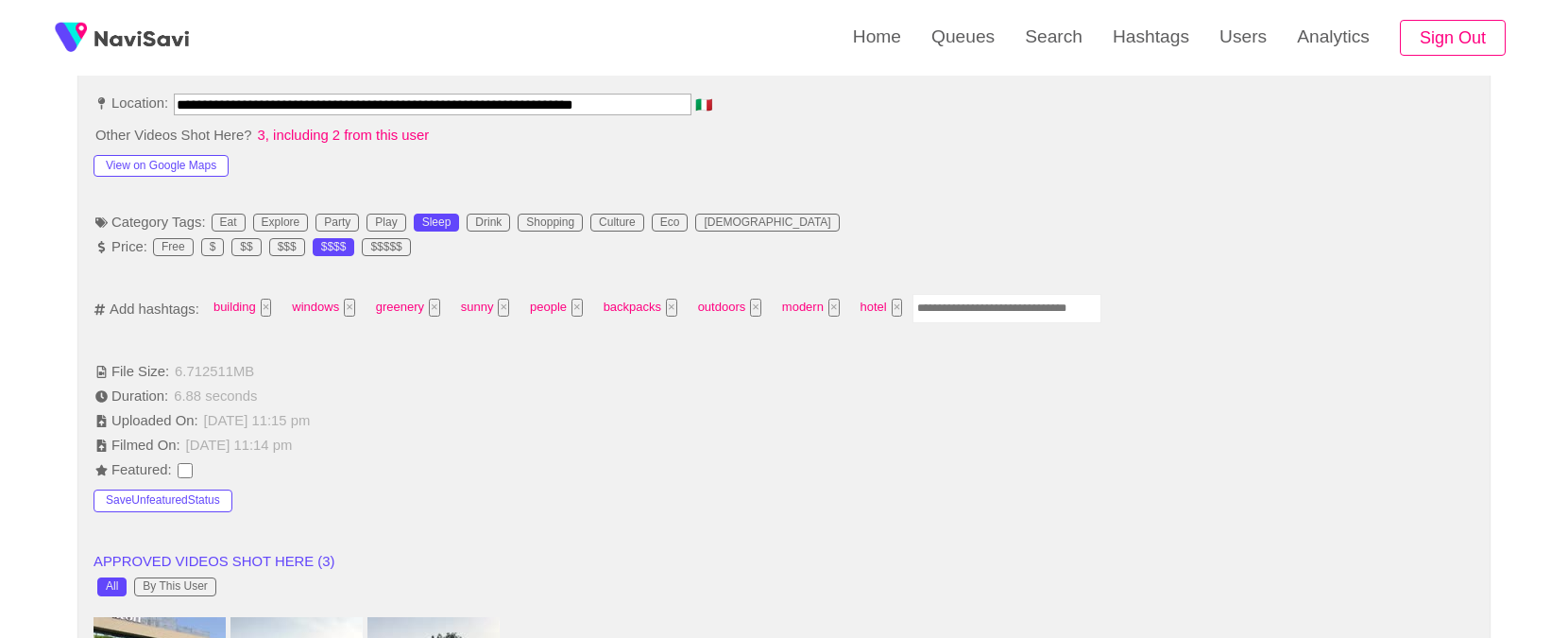 click at bounding box center [1007, 308] 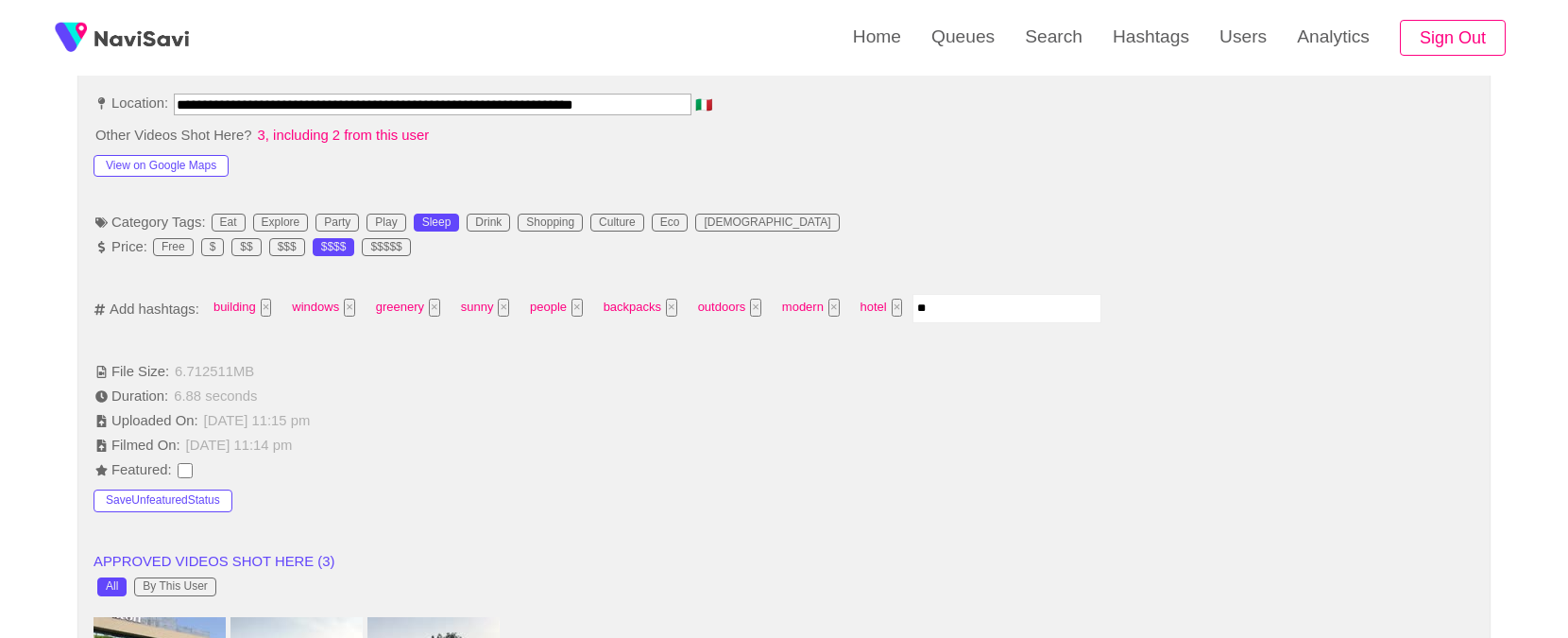 drag, startPoint x: 344, startPoint y: 104, endPoint x: 145, endPoint y: 55, distance: 204.94389 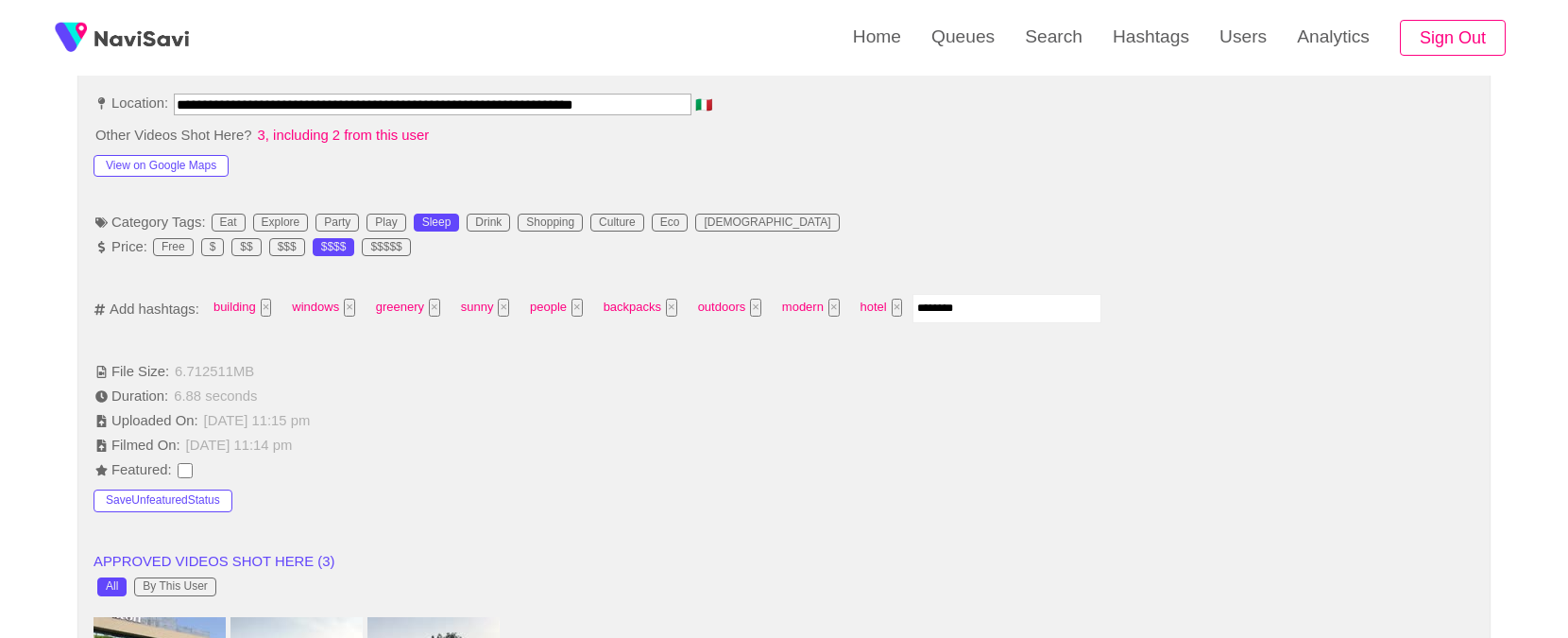 type on "*********" 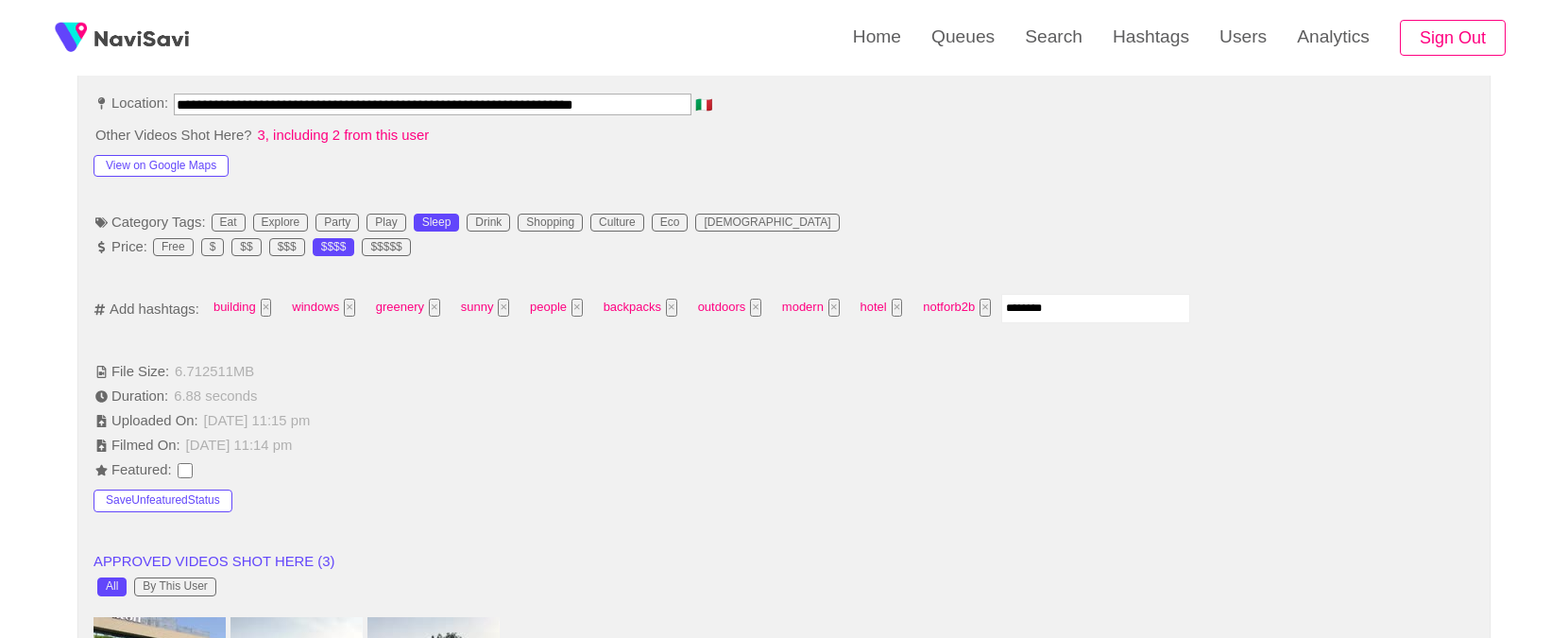 type on "*********" 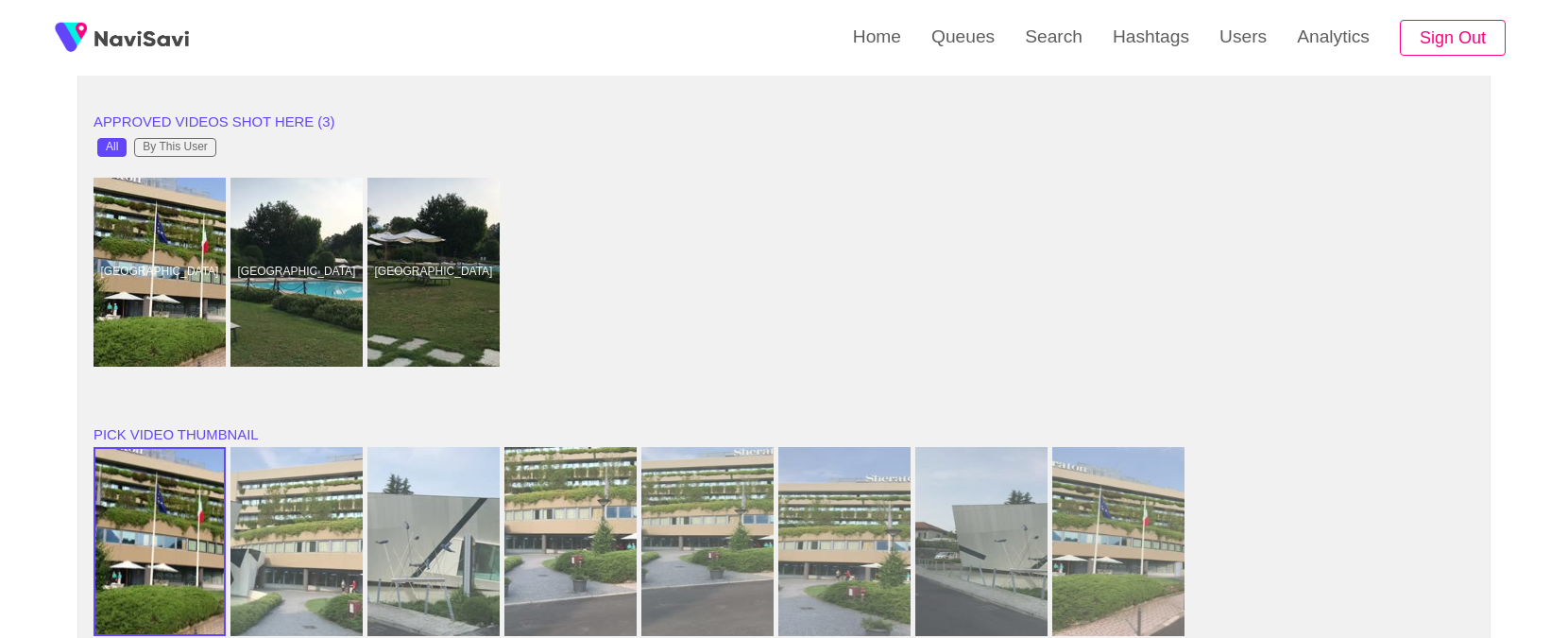 scroll, scrollTop: 1499, scrollLeft: 0, axis: vertical 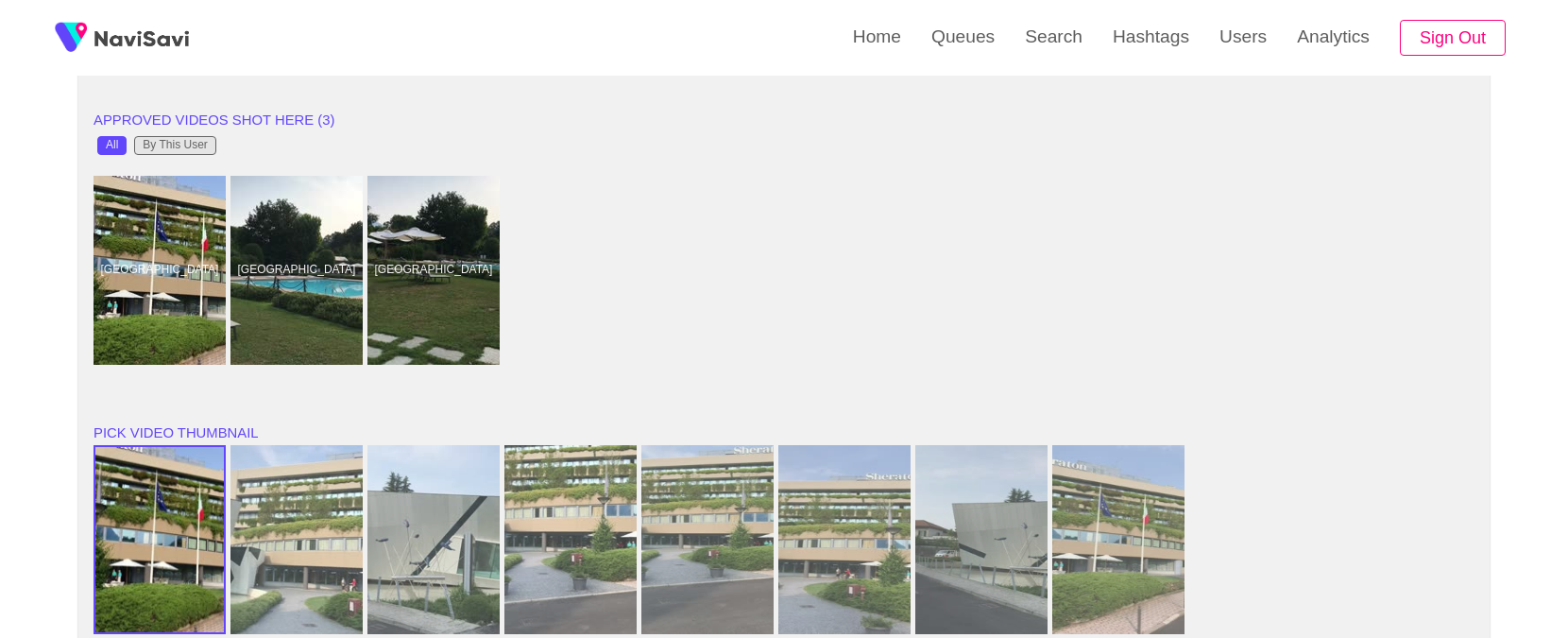 type 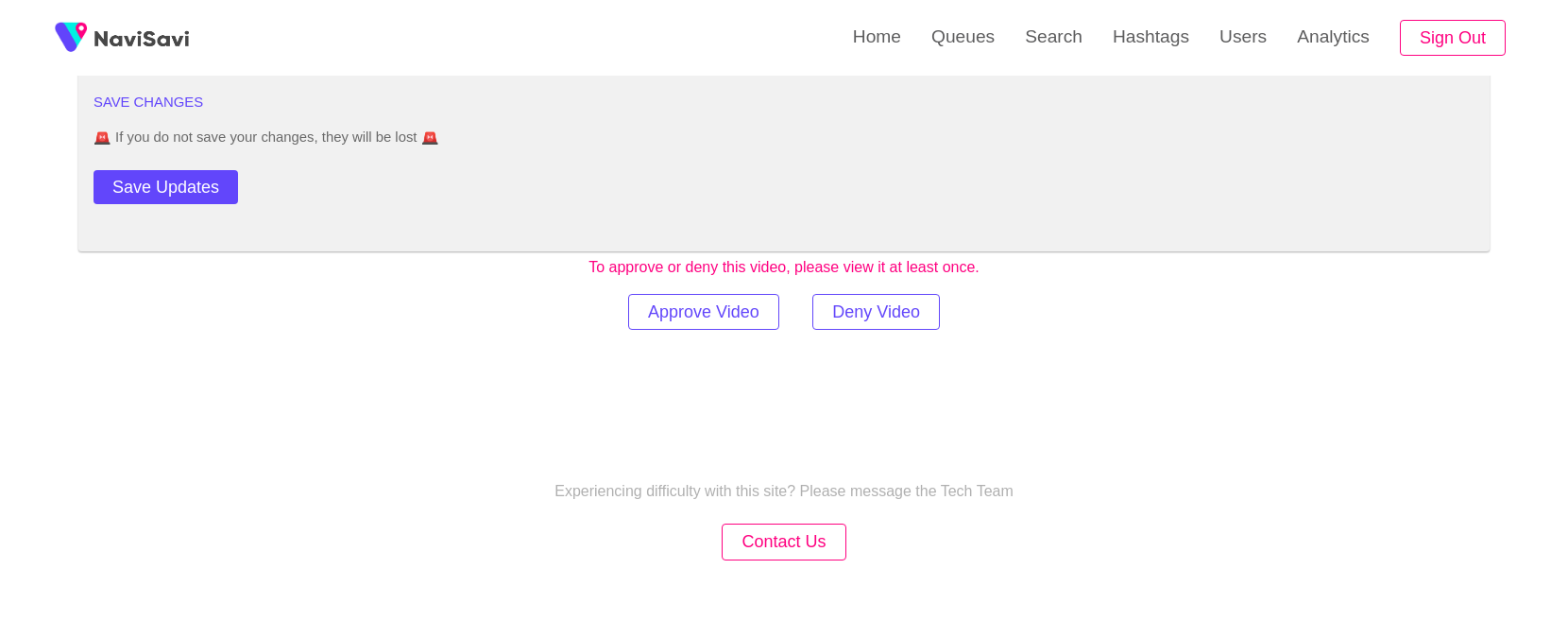 scroll, scrollTop: 2666, scrollLeft: 0, axis: vertical 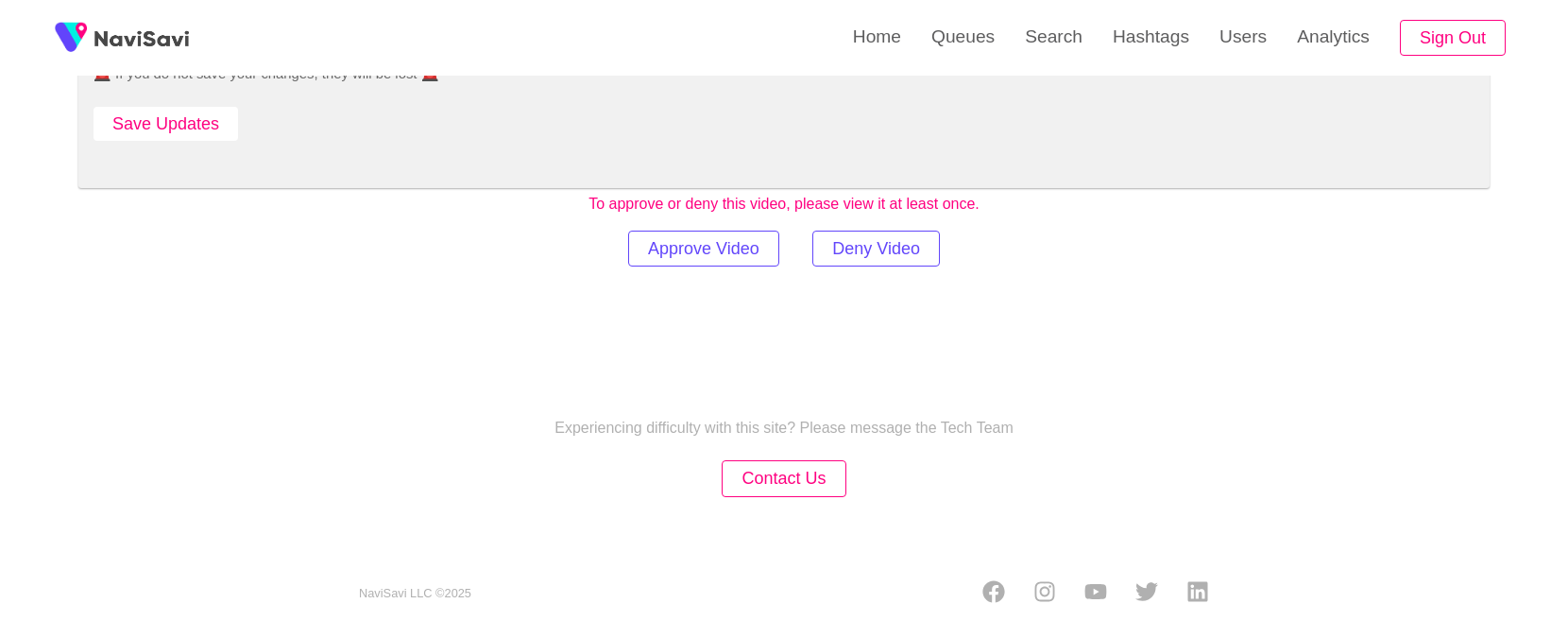 click on "Save Updates" at bounding box center (165, 124) 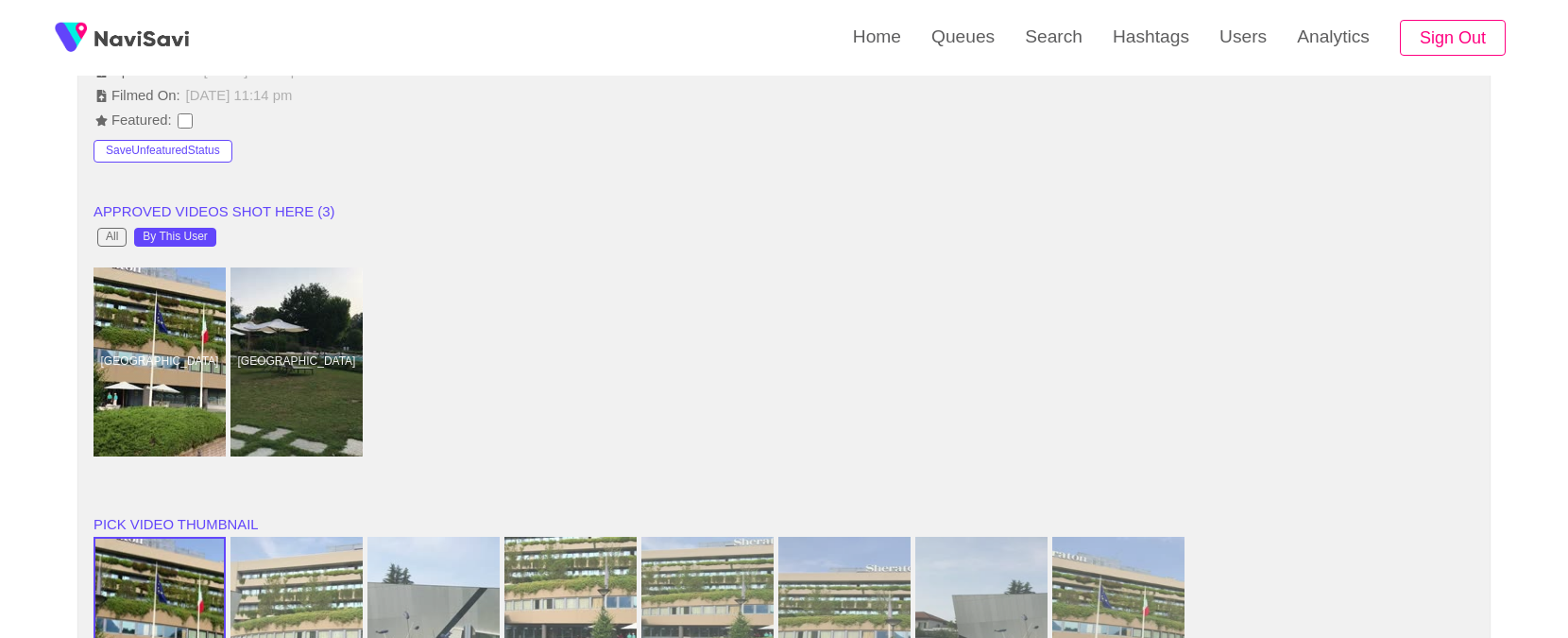 scroll, scrollTop: 1153, scrollLeft: 0, axis: vertical 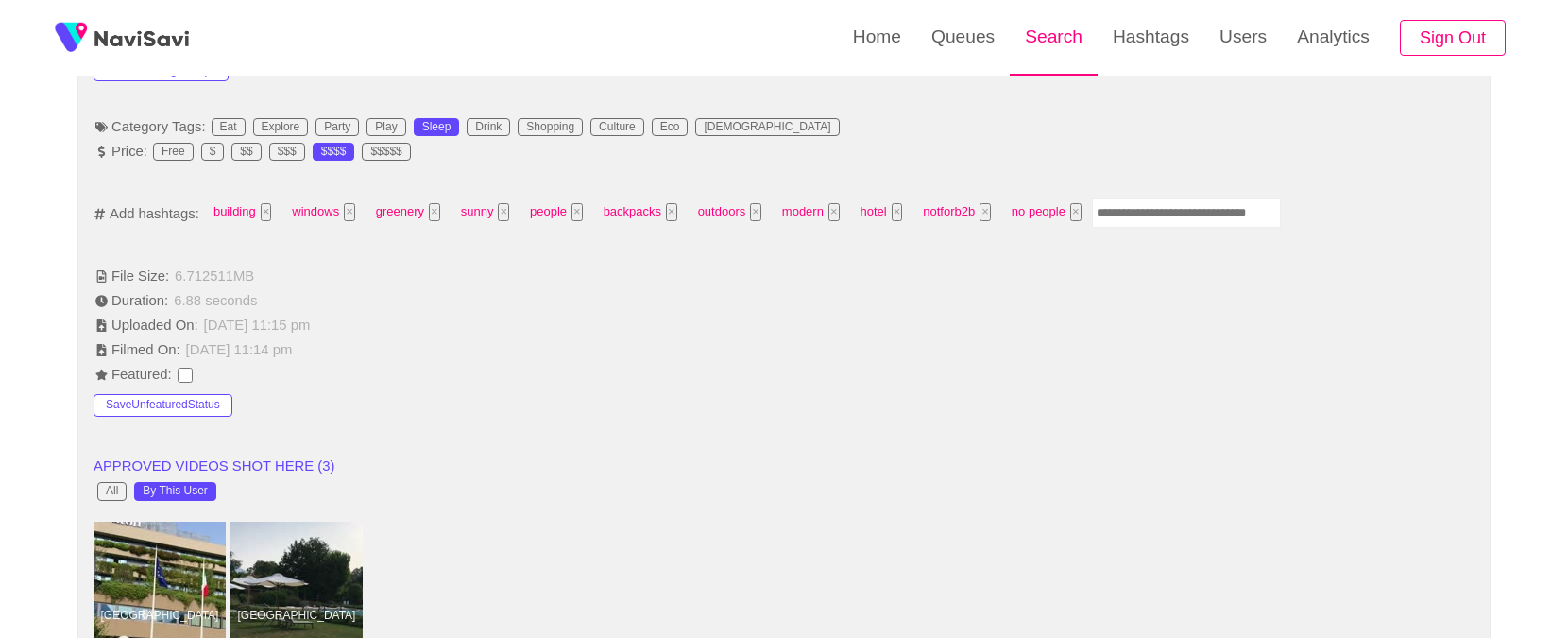 click on "Search" at bounding box center [1053, 37] 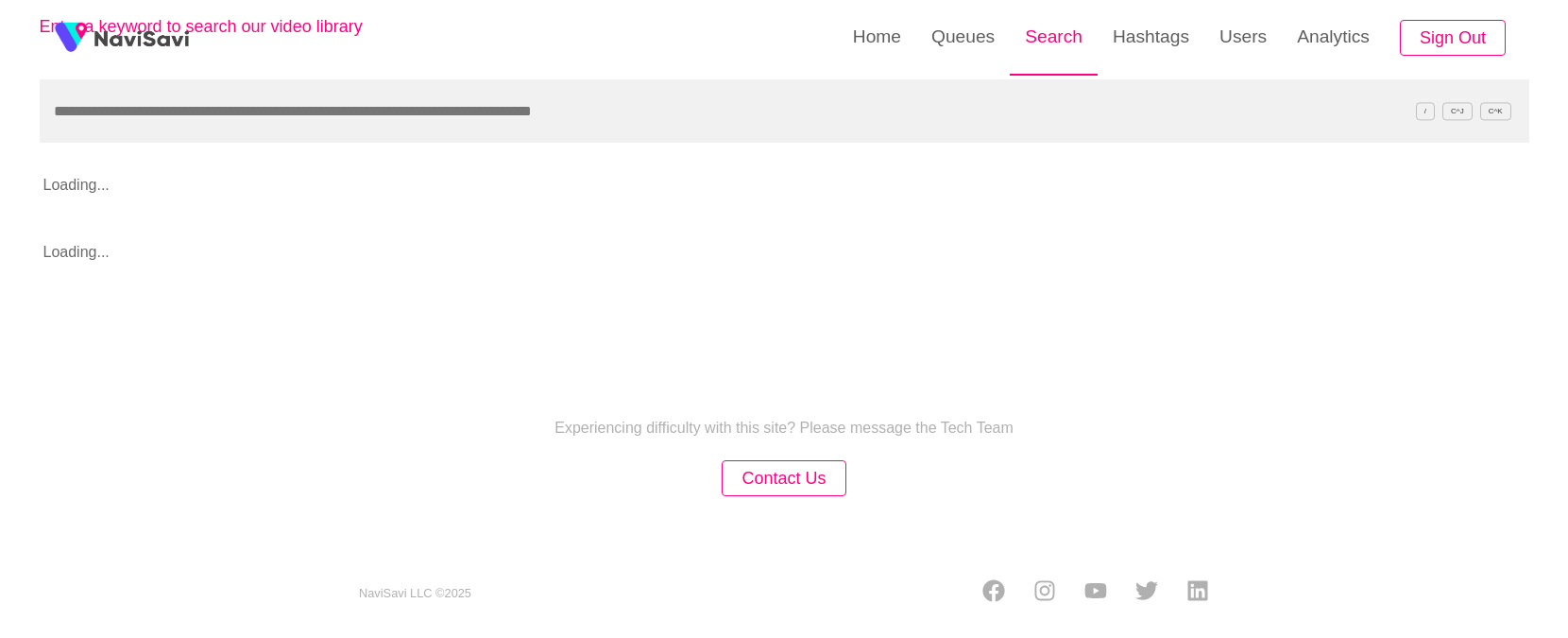 scroll, scrollTop: 0, scrollLeft: 0, axis: both 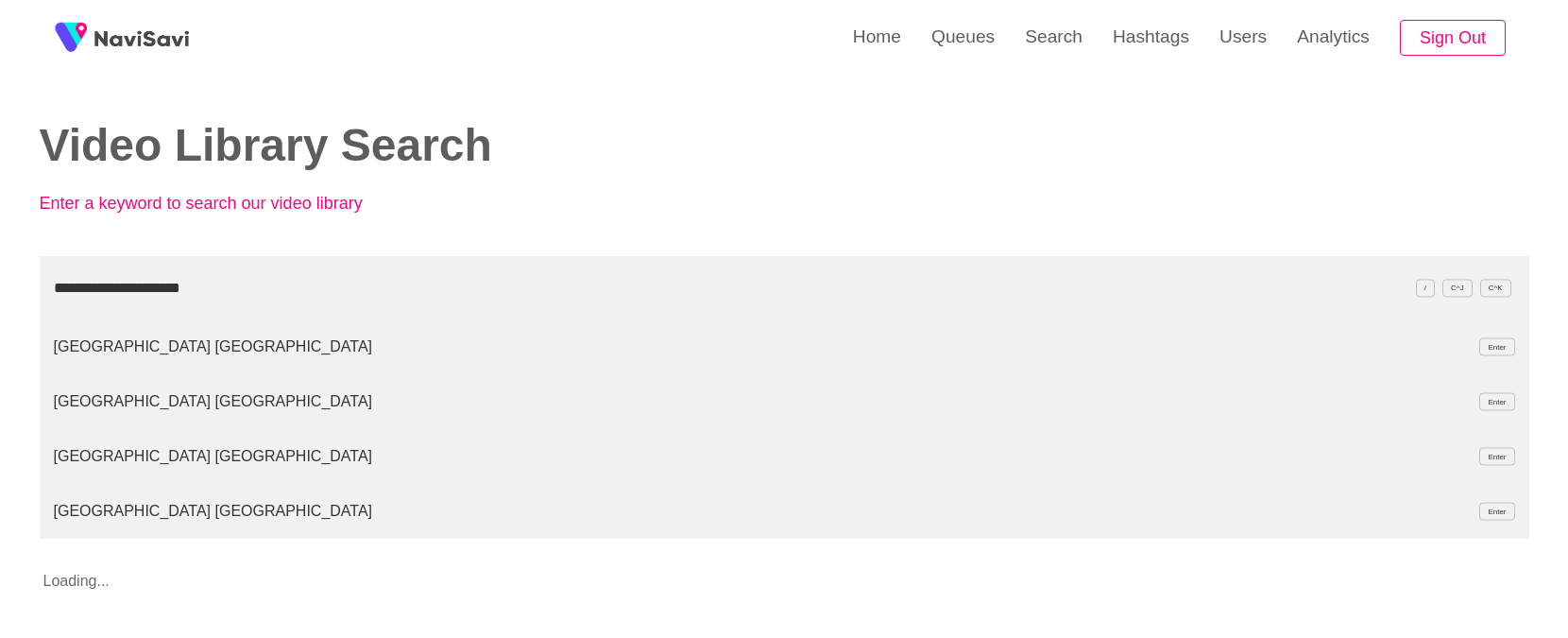type on "**********" 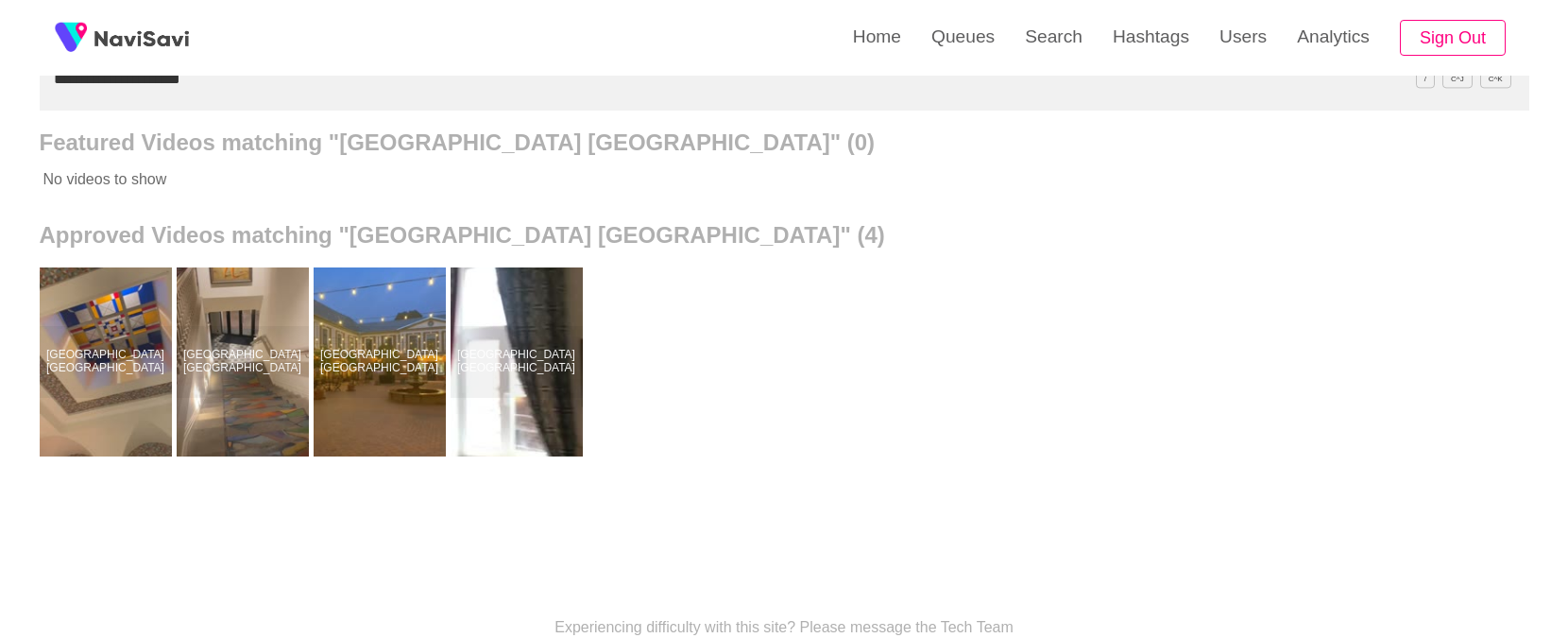 scroll, scrollTop: 210, scrollLeft: 0, axis: vertical 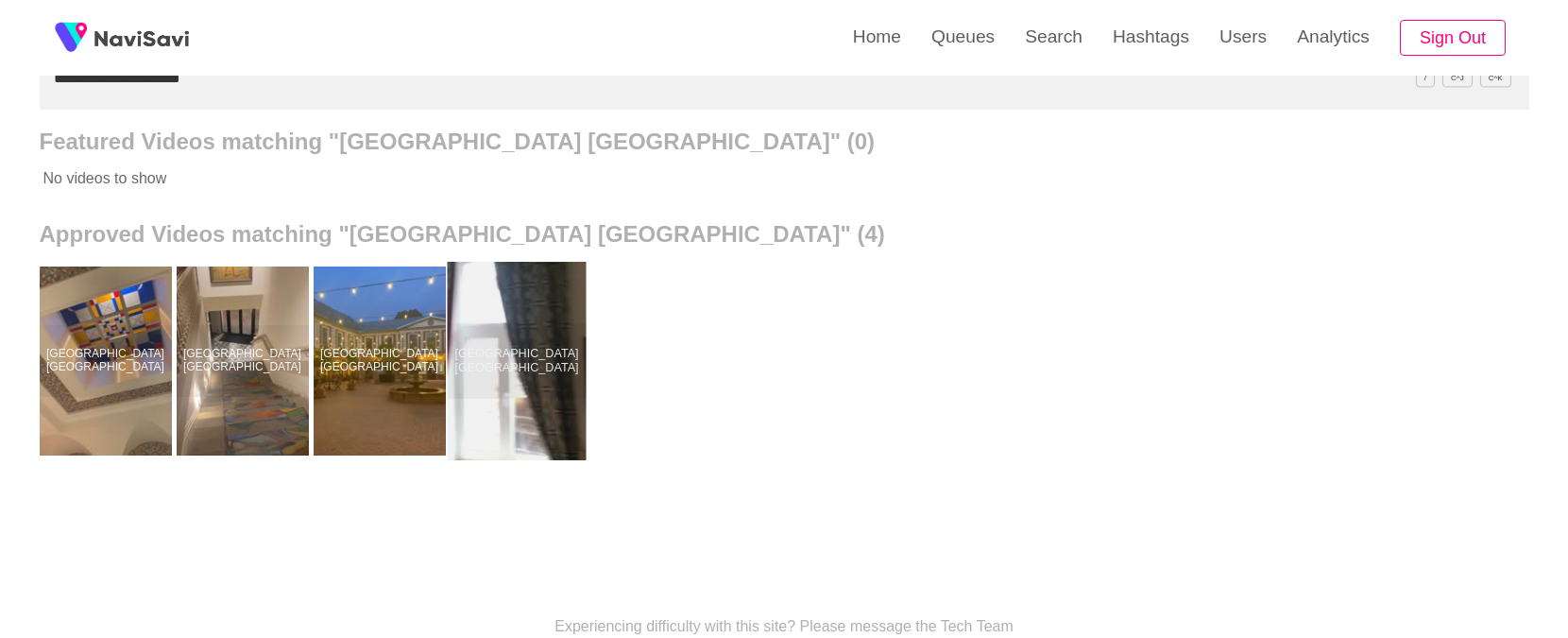 click at bounding box center [516, 361] 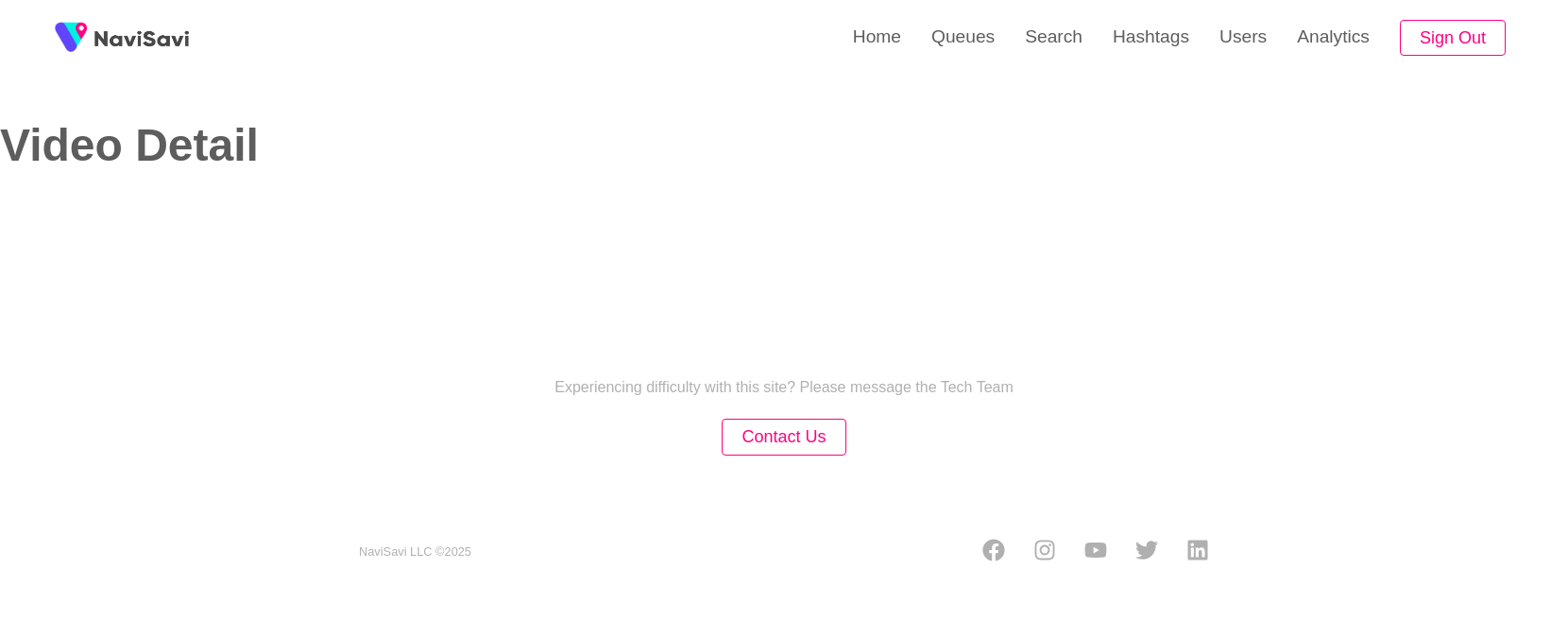 scroll, scrollTop: 0, scrollLeft: 0, axis: both 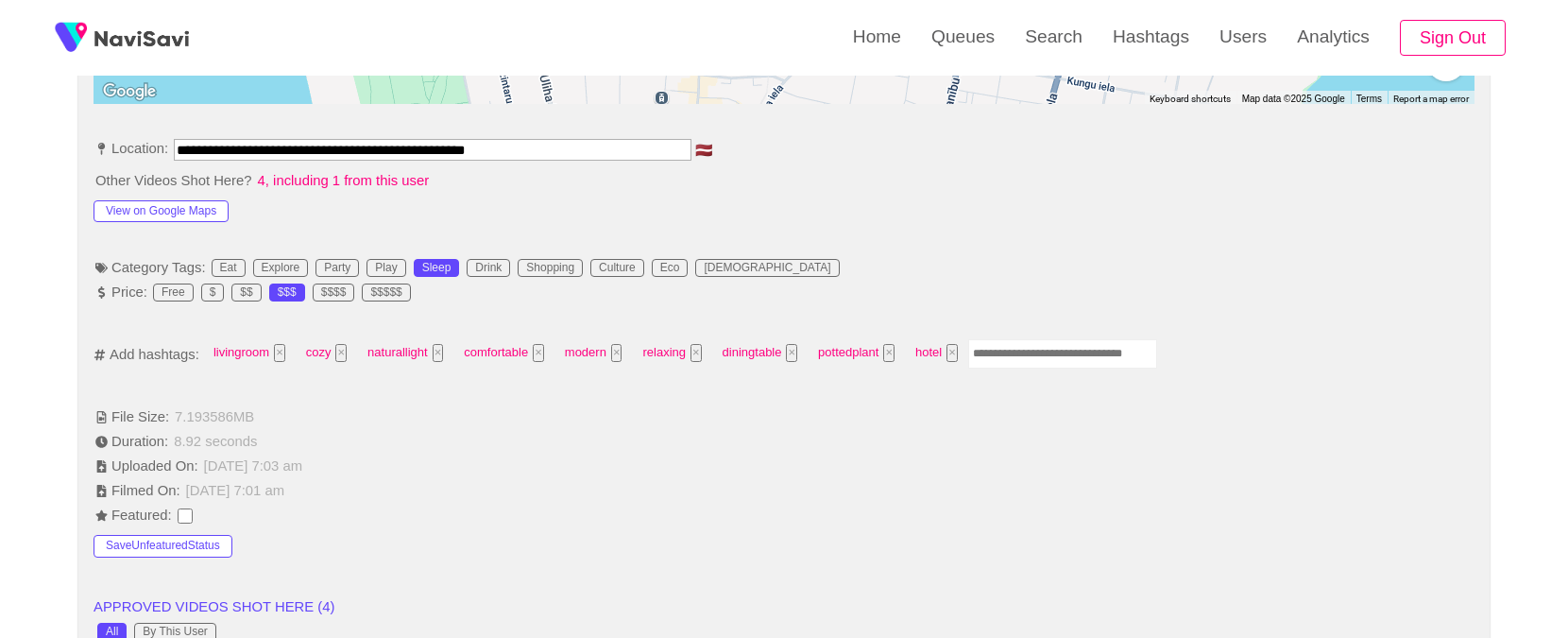 click at bounding box center [1063, 353] 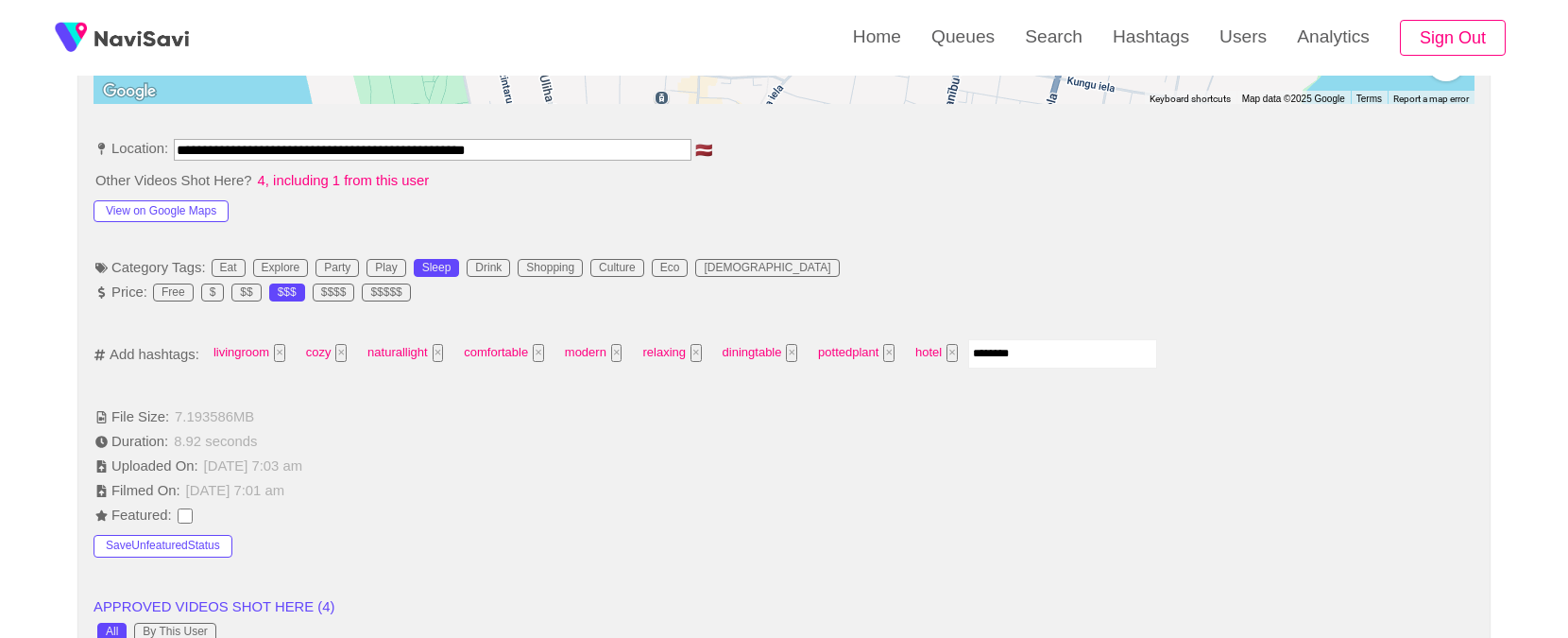 type on "*********" 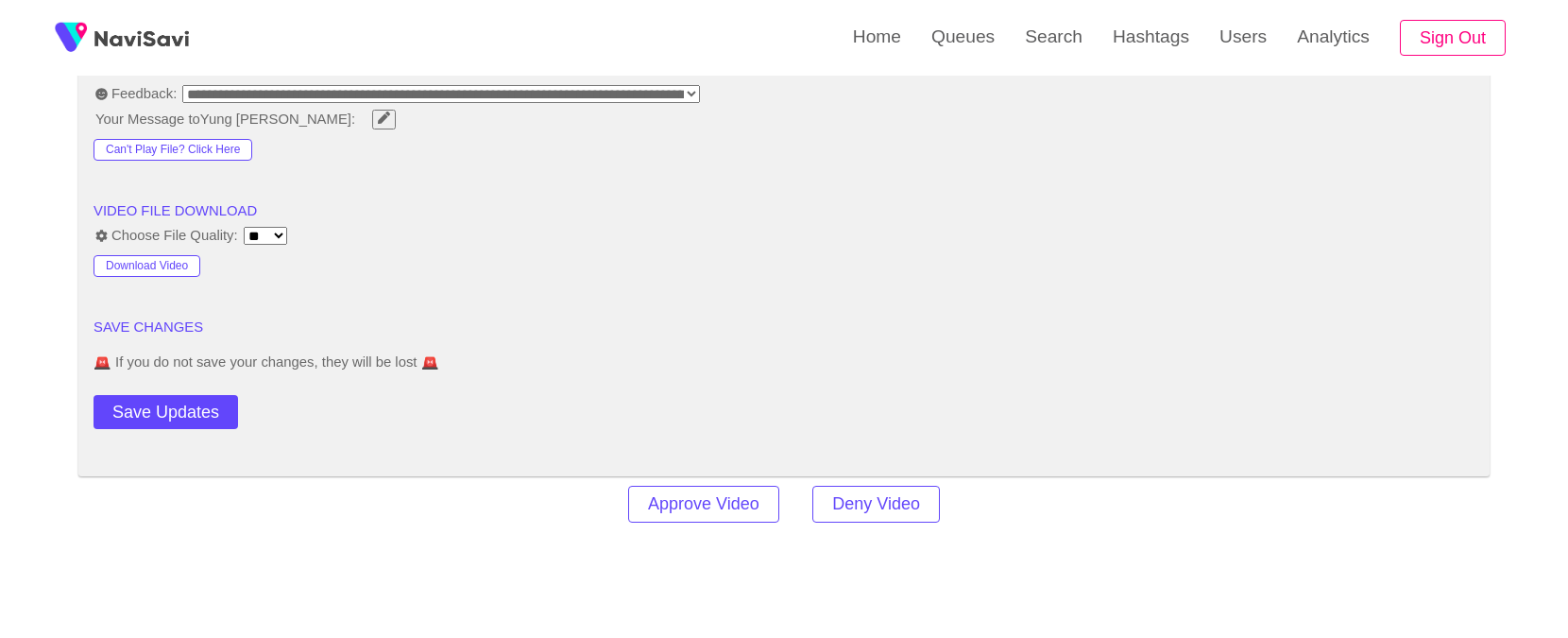 scroll, scrollTop: 2516, scrollLeft: 0, axis: vertical 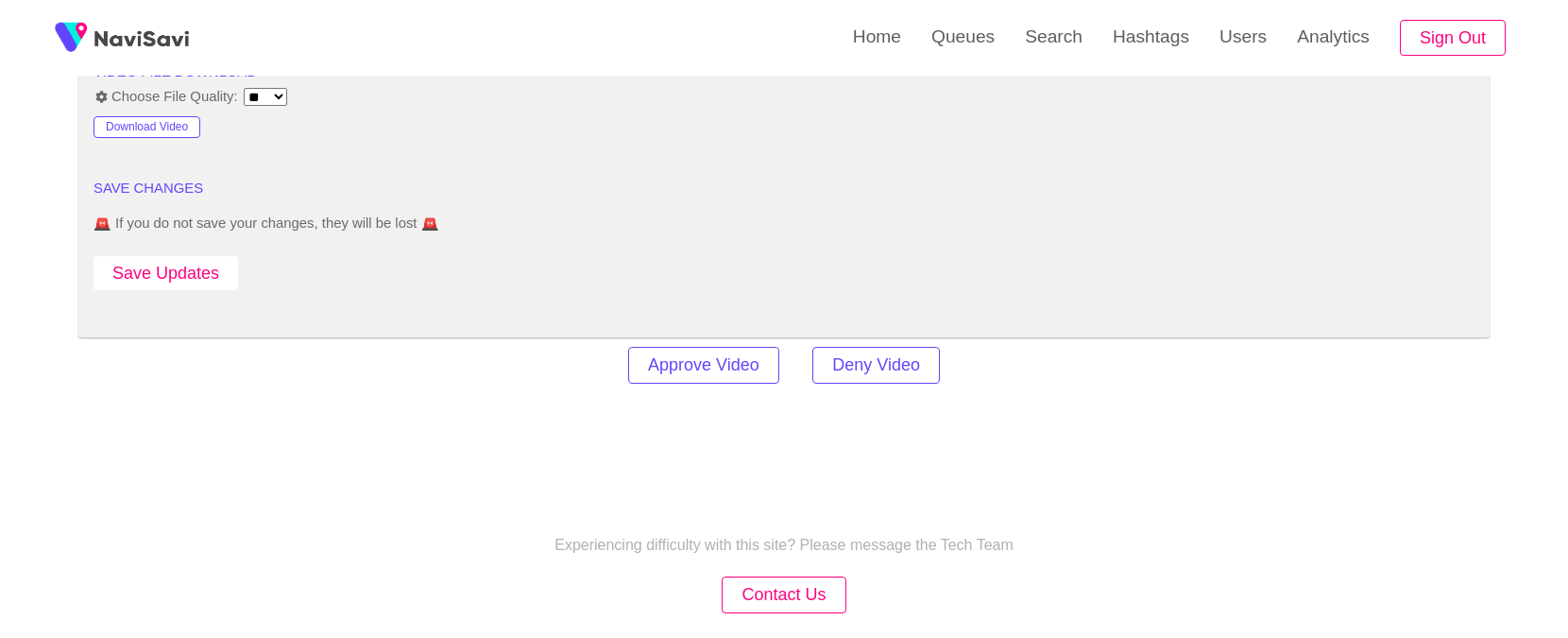 click on "Save Updates" at bounding box center [165, 273] 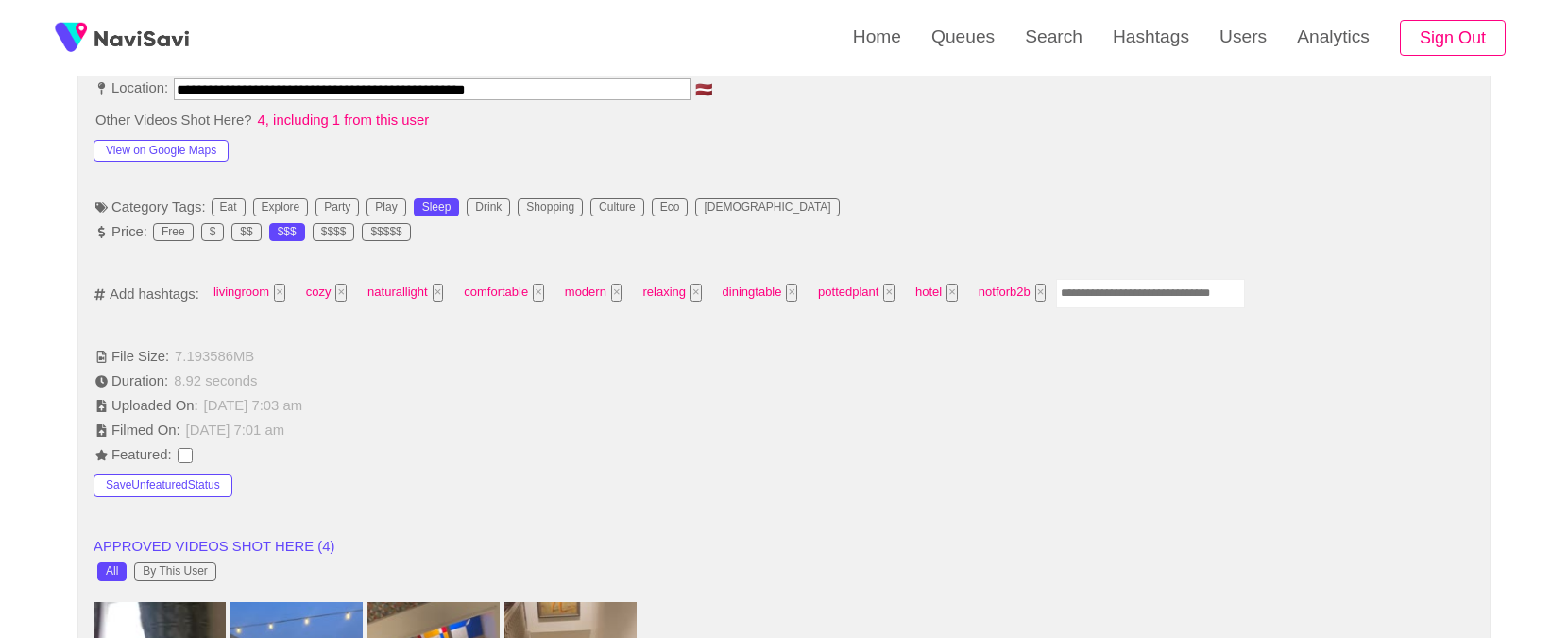 scroll, scrollTop: 1072, scrollLeft: 0, axis: vertical 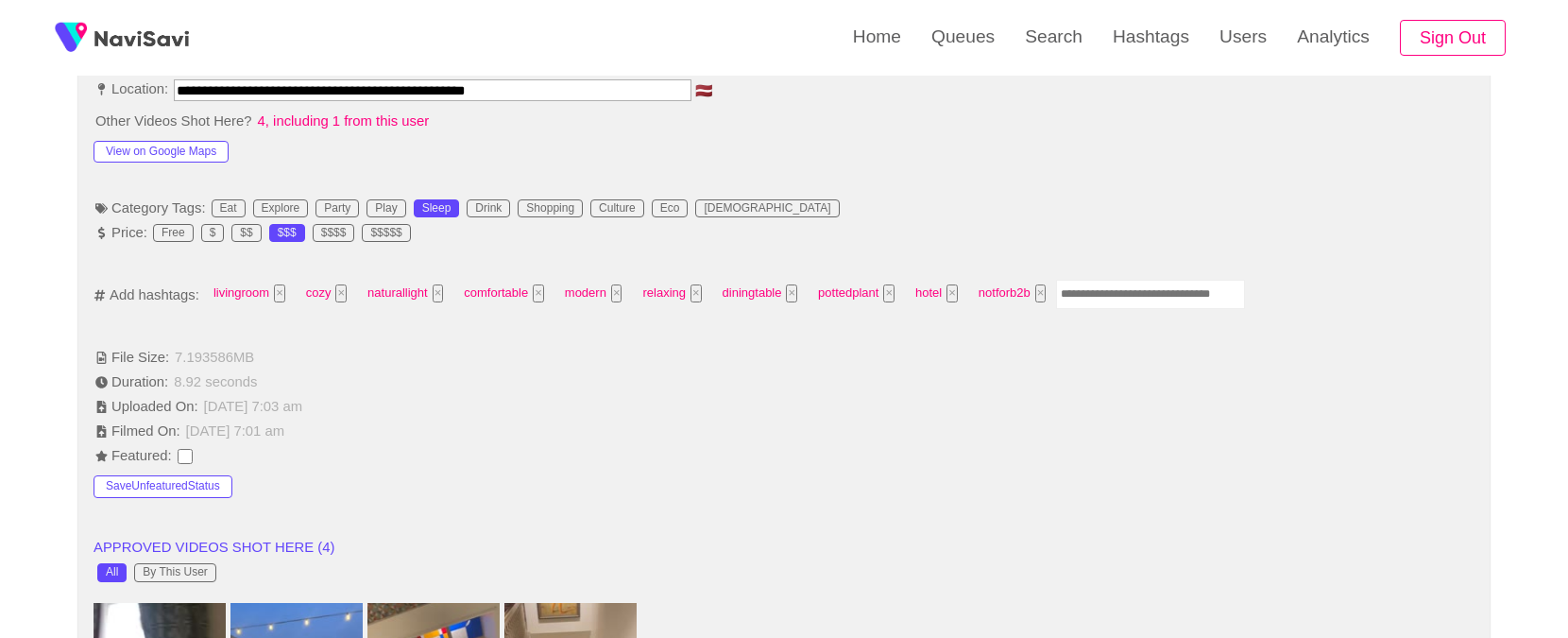 click on "×" at bounding box center [1041, 293] 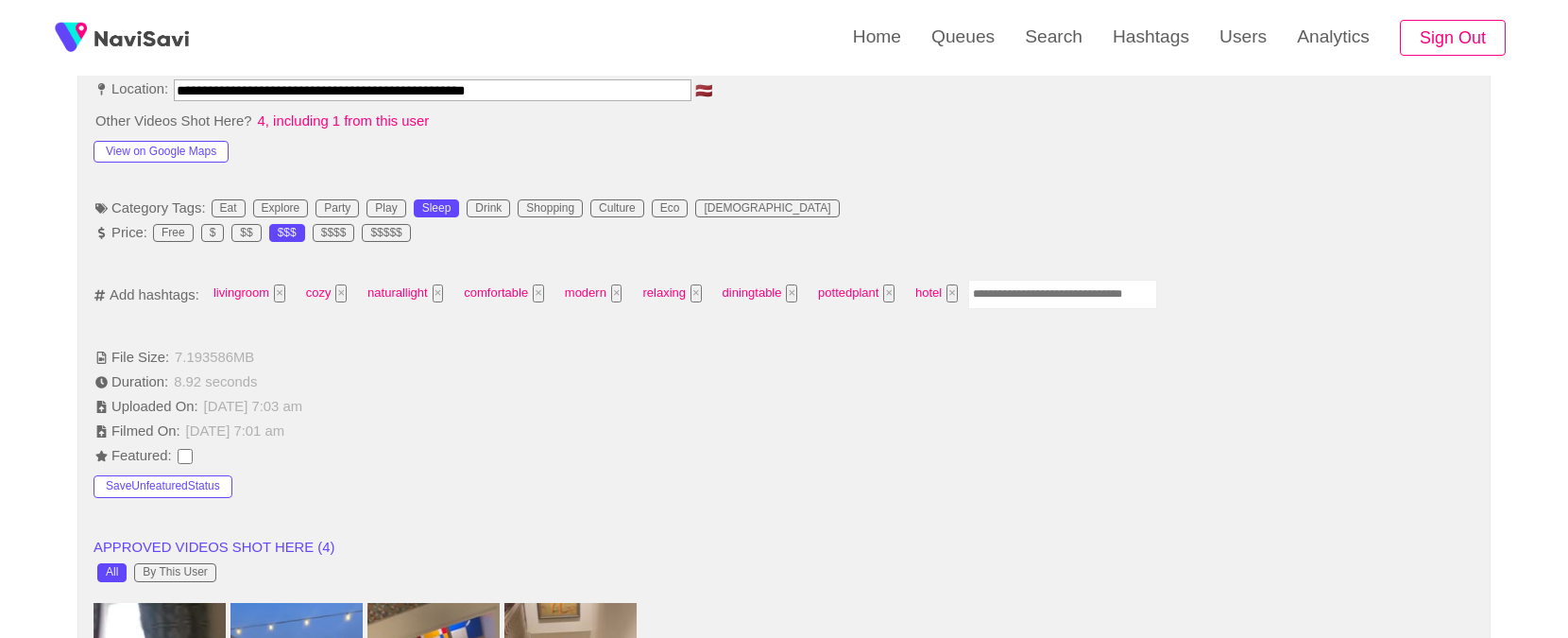 click at bounding box center (1063, 294) 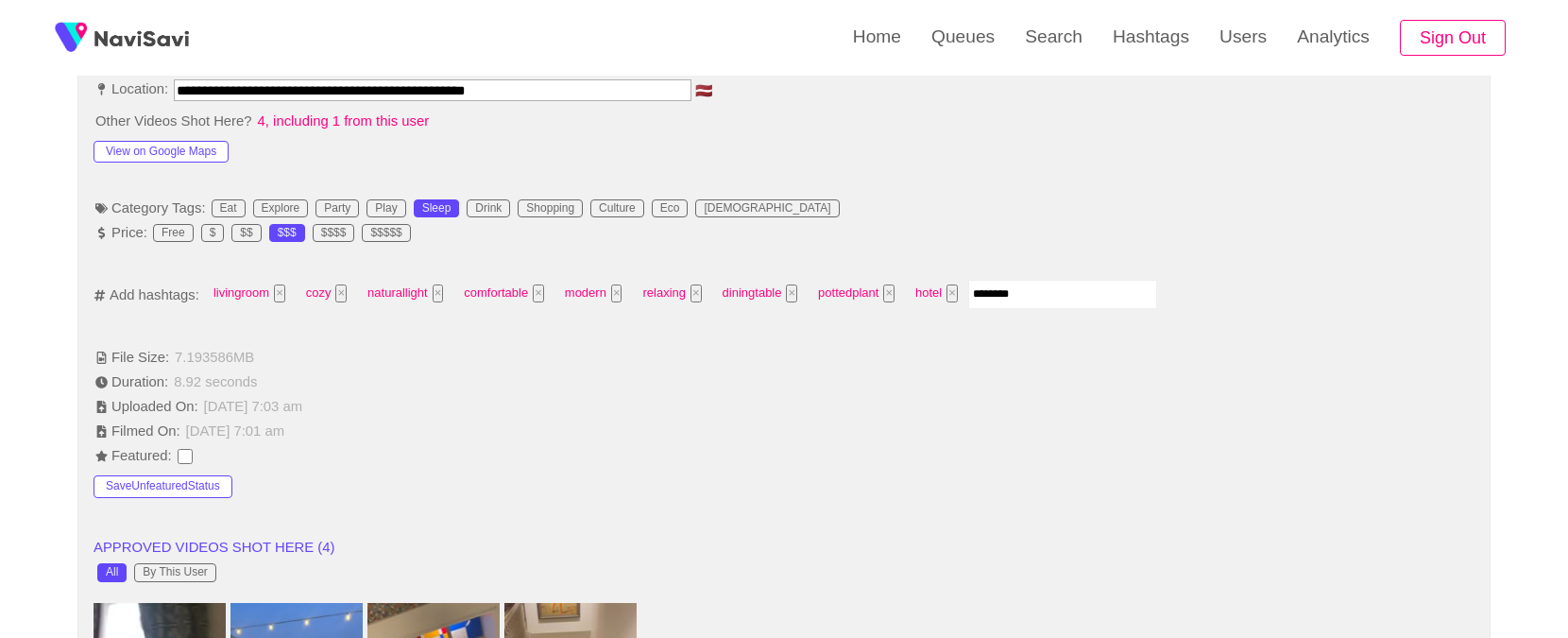 type on "*********" 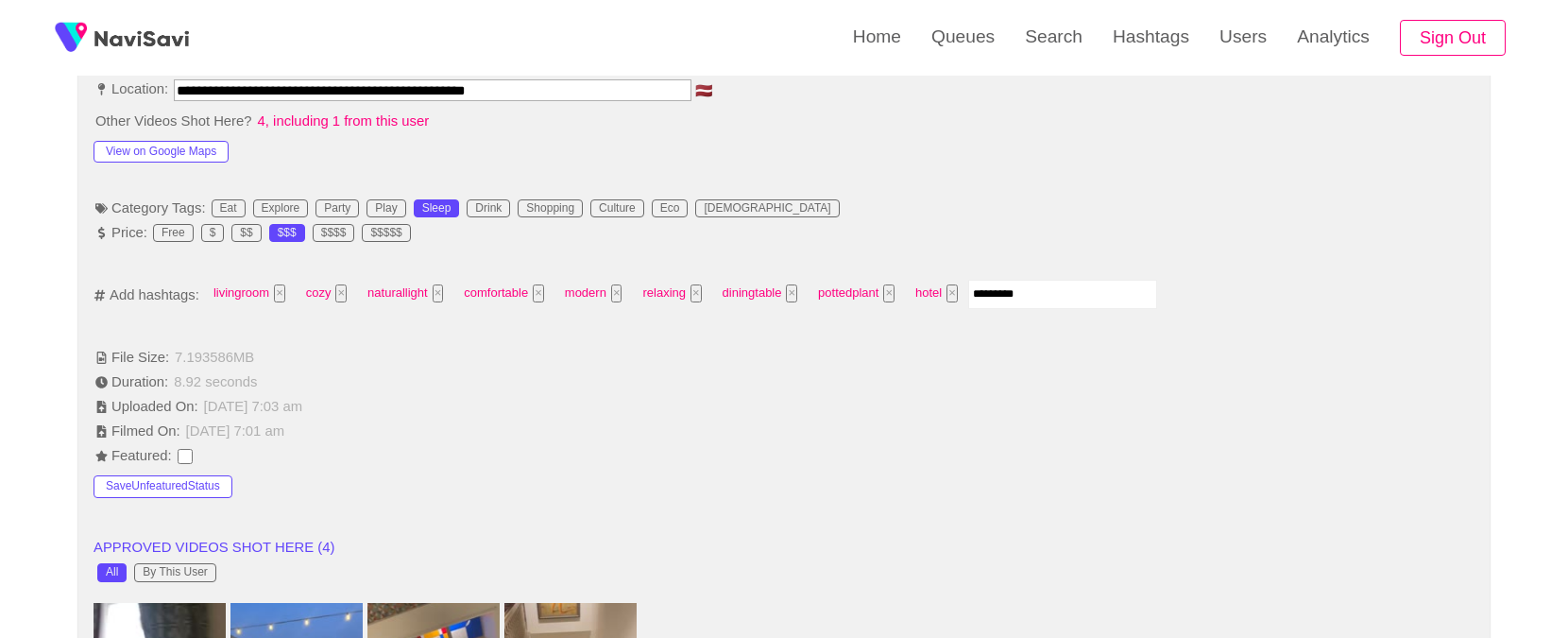 type 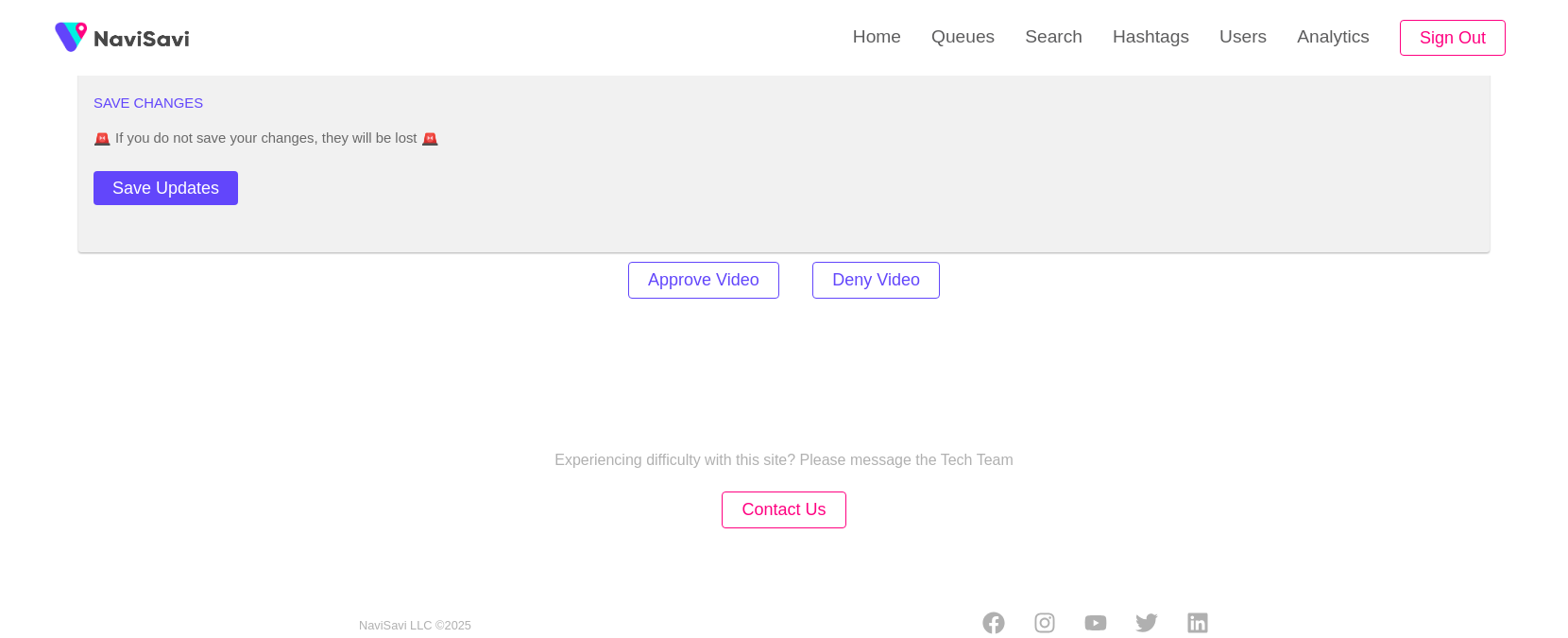 scroll, scrollTop: 2633, scrollLeft: 0, axis: vertical 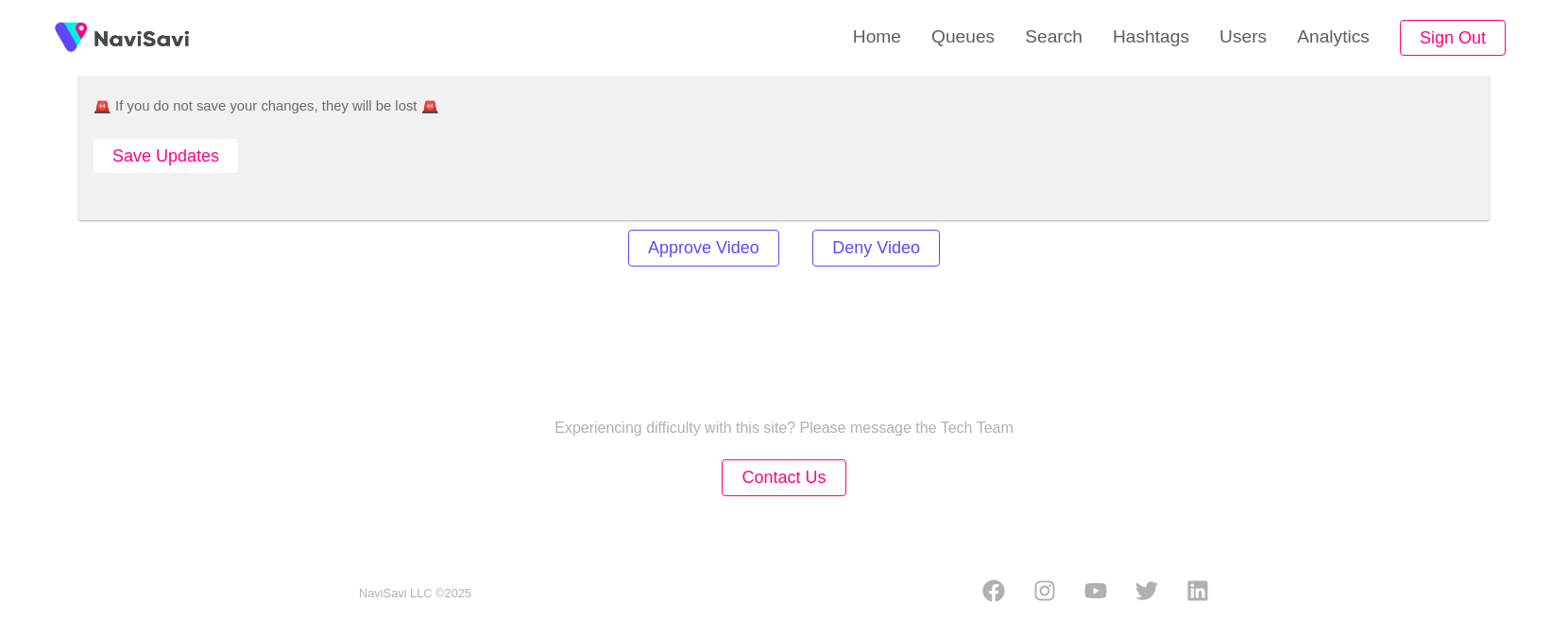 click on "Save Updates" at bounding box center [165, 156] 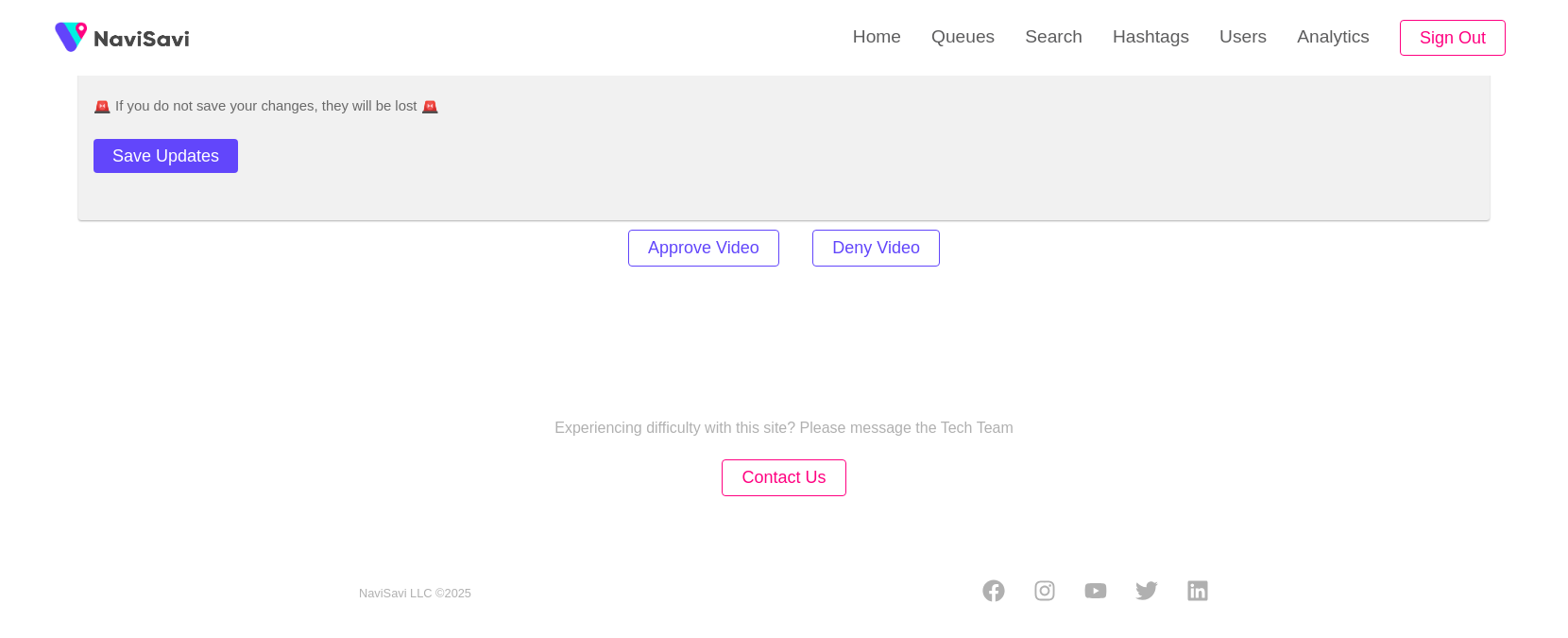 click on "Experiencing difficulty with this site? Please message the Tech Team Contact Us NaviSavi LLC ©  2025" at bounding box center (784, 487) 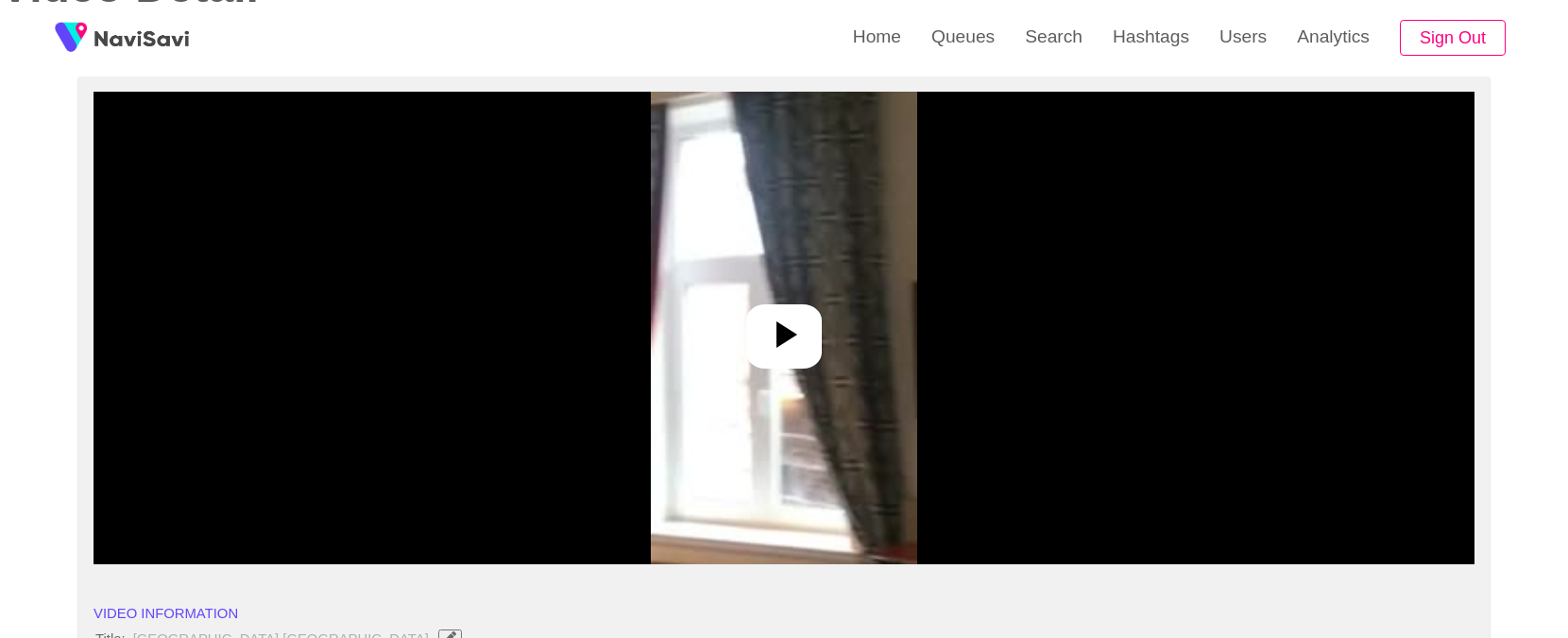 scroll, scrollTop: 0, scrollLeft: 0, axis: both 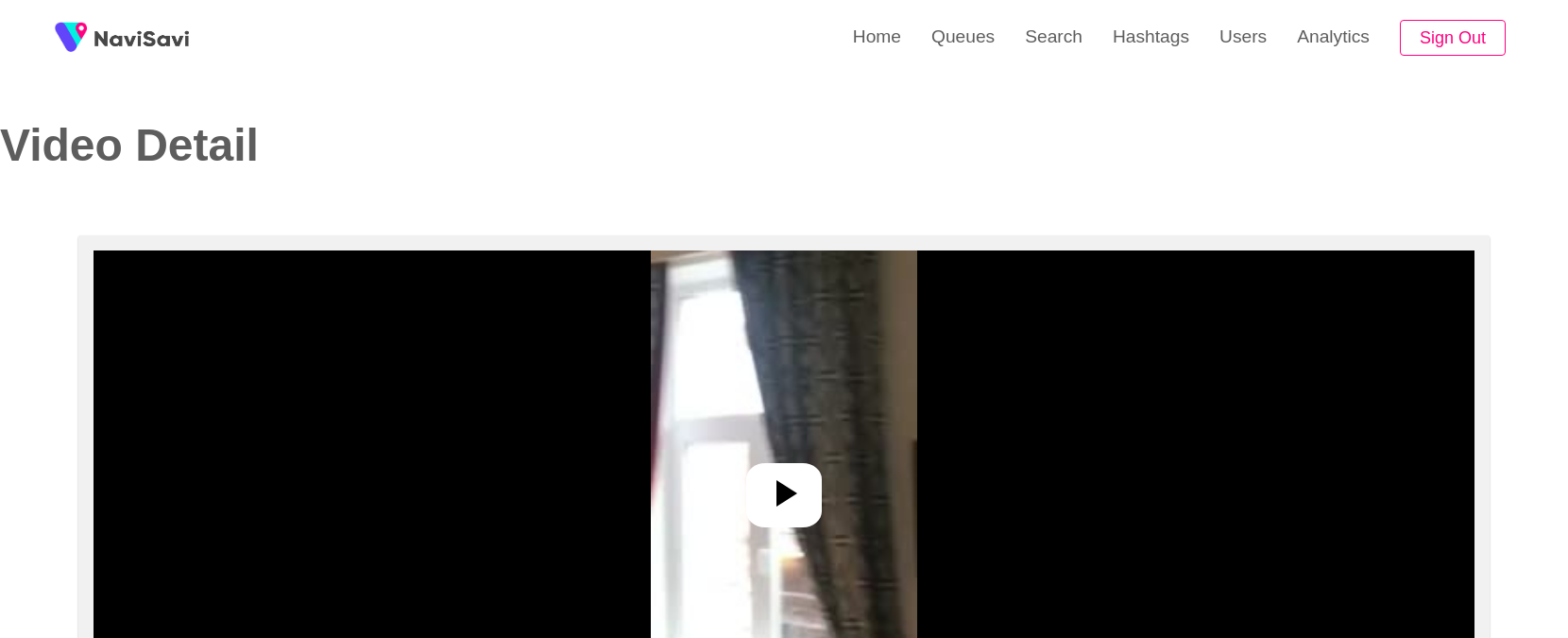 click at bounding box center [122, 38] 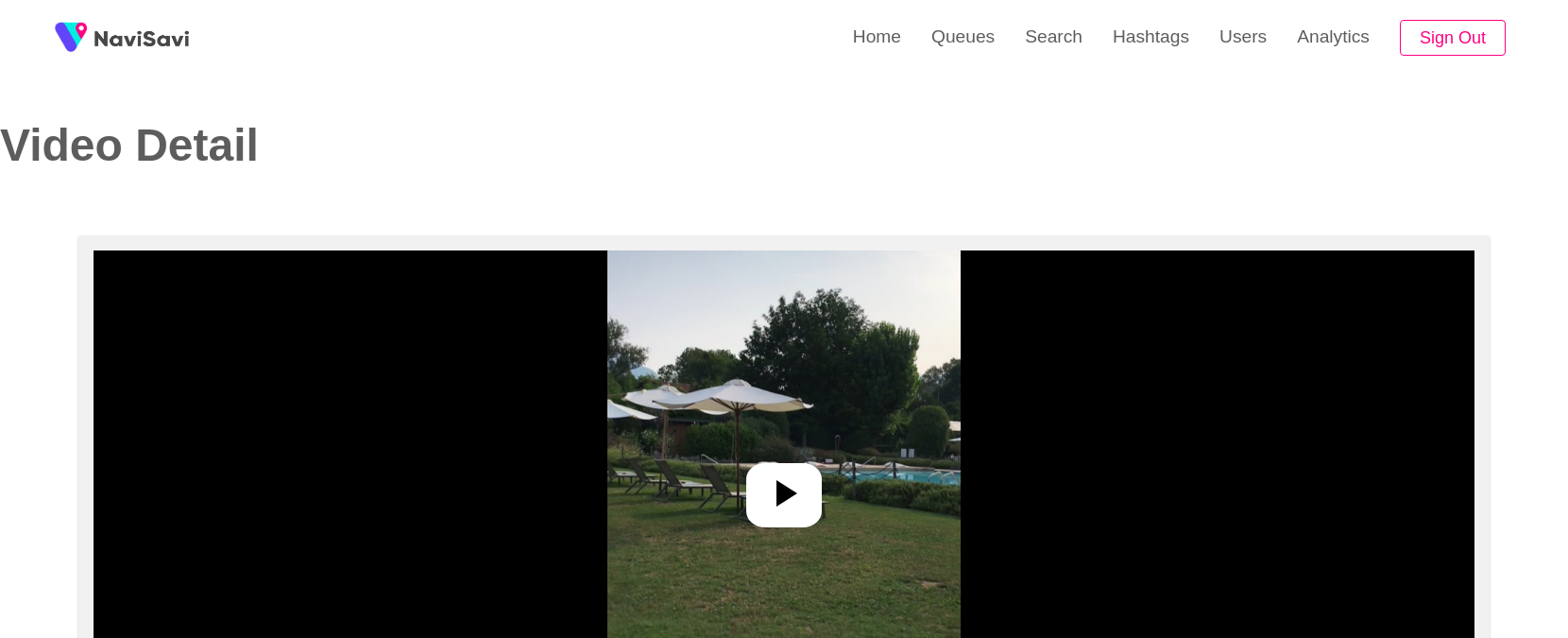select on "**********" 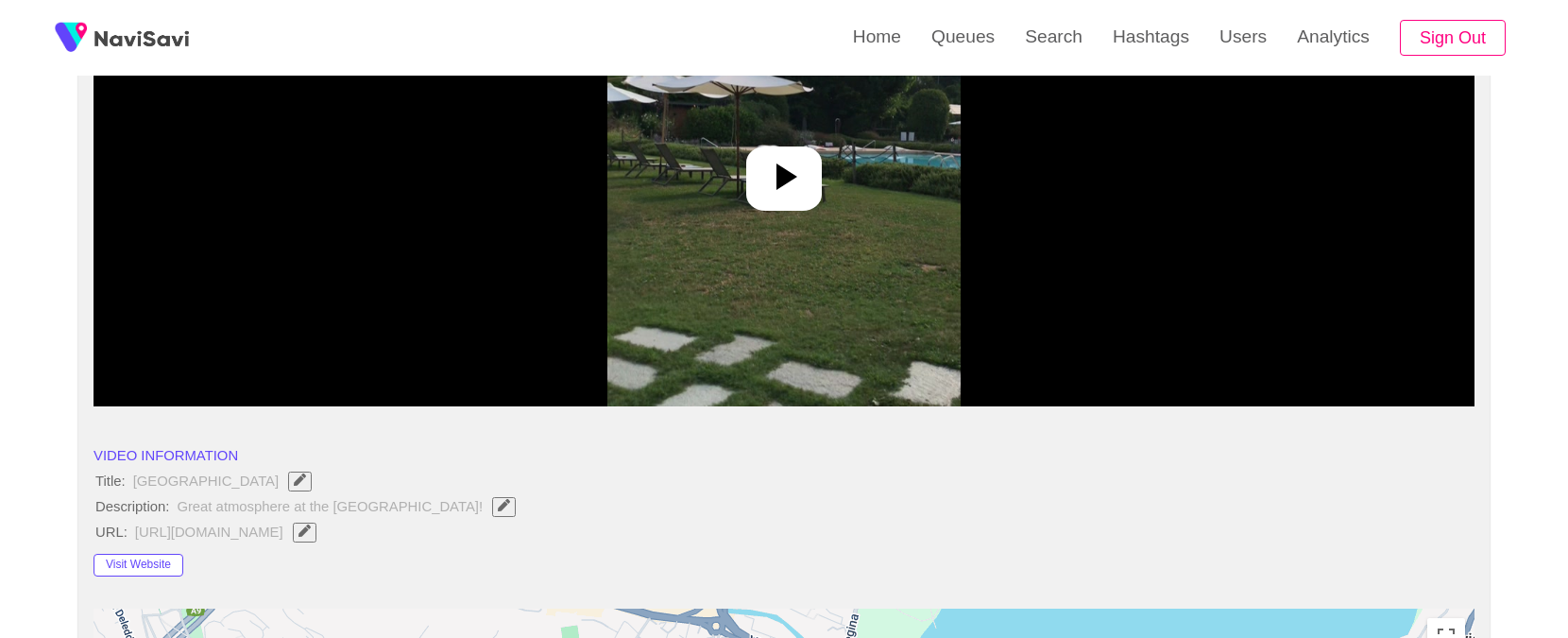 click at bounding box center (784, 170) 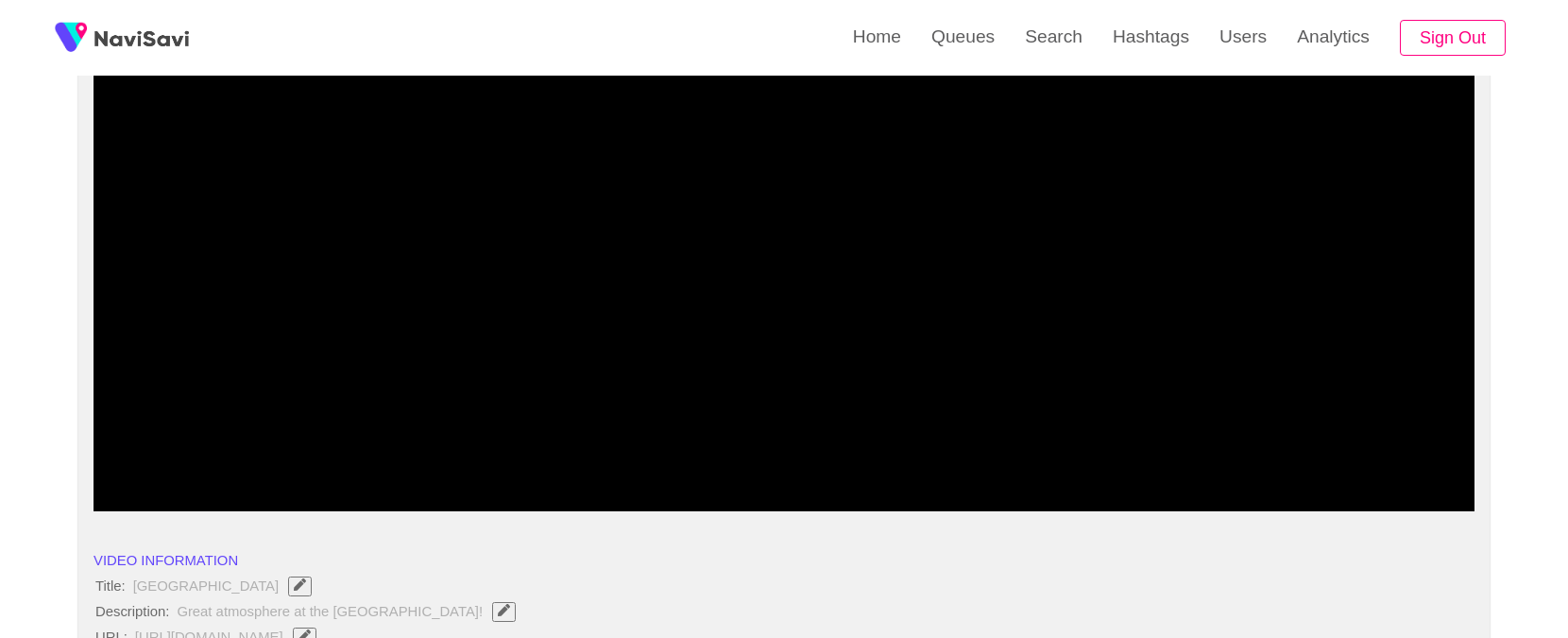 scroll, scrollTop: 211, scrollLeft: 0, axis: vertical 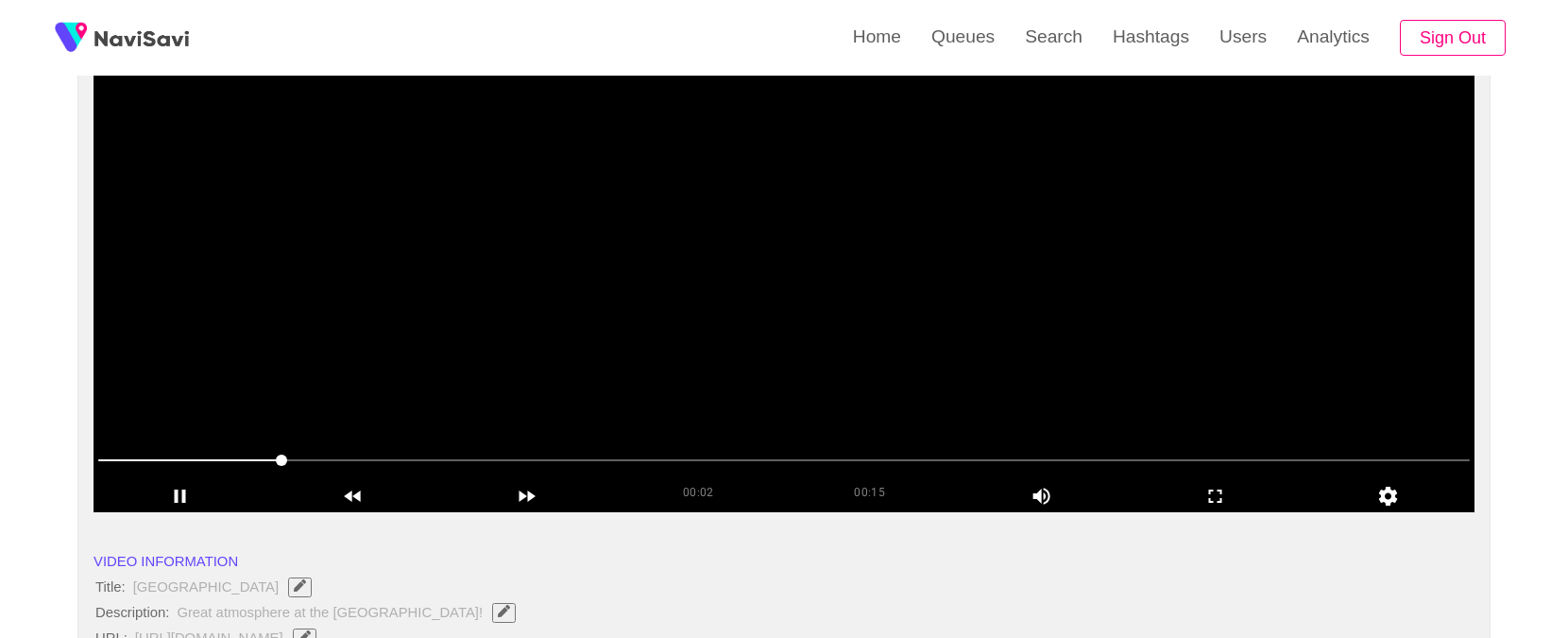 click at bounding box center [784, 460] 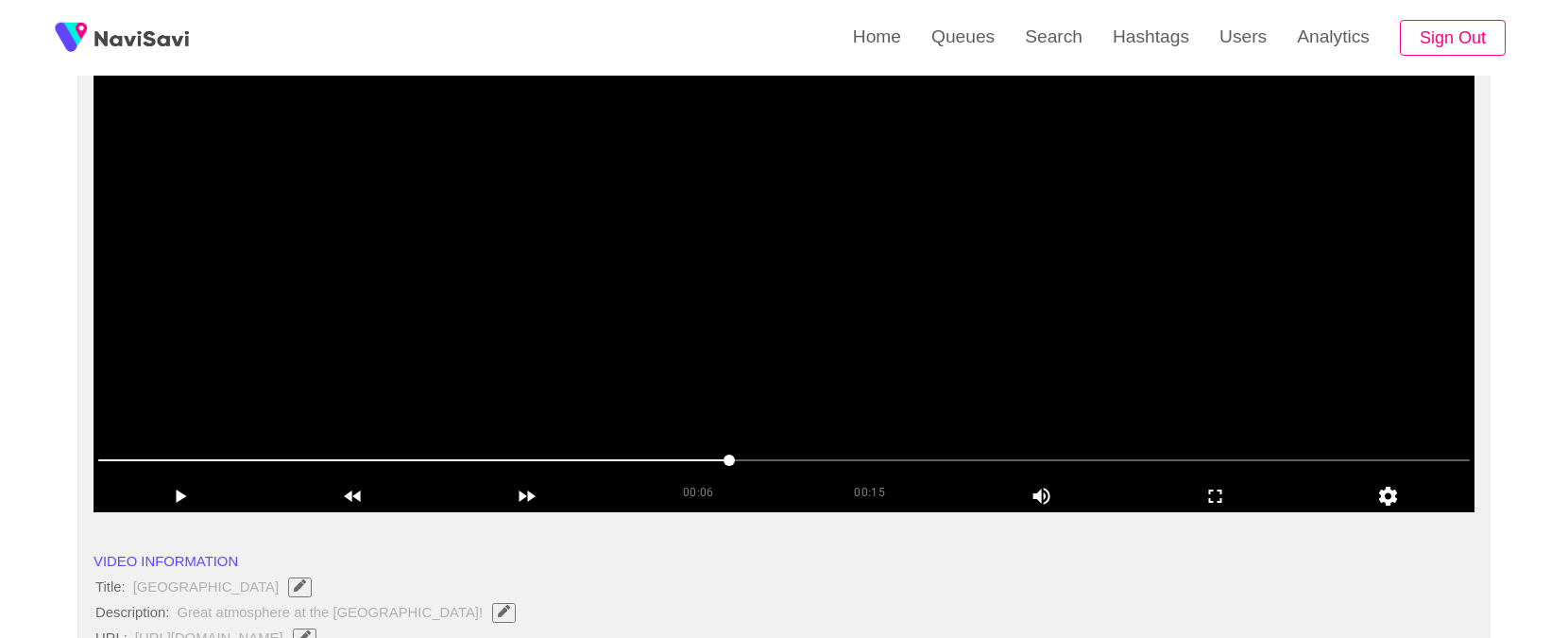 click at bounding box center (784, 276) 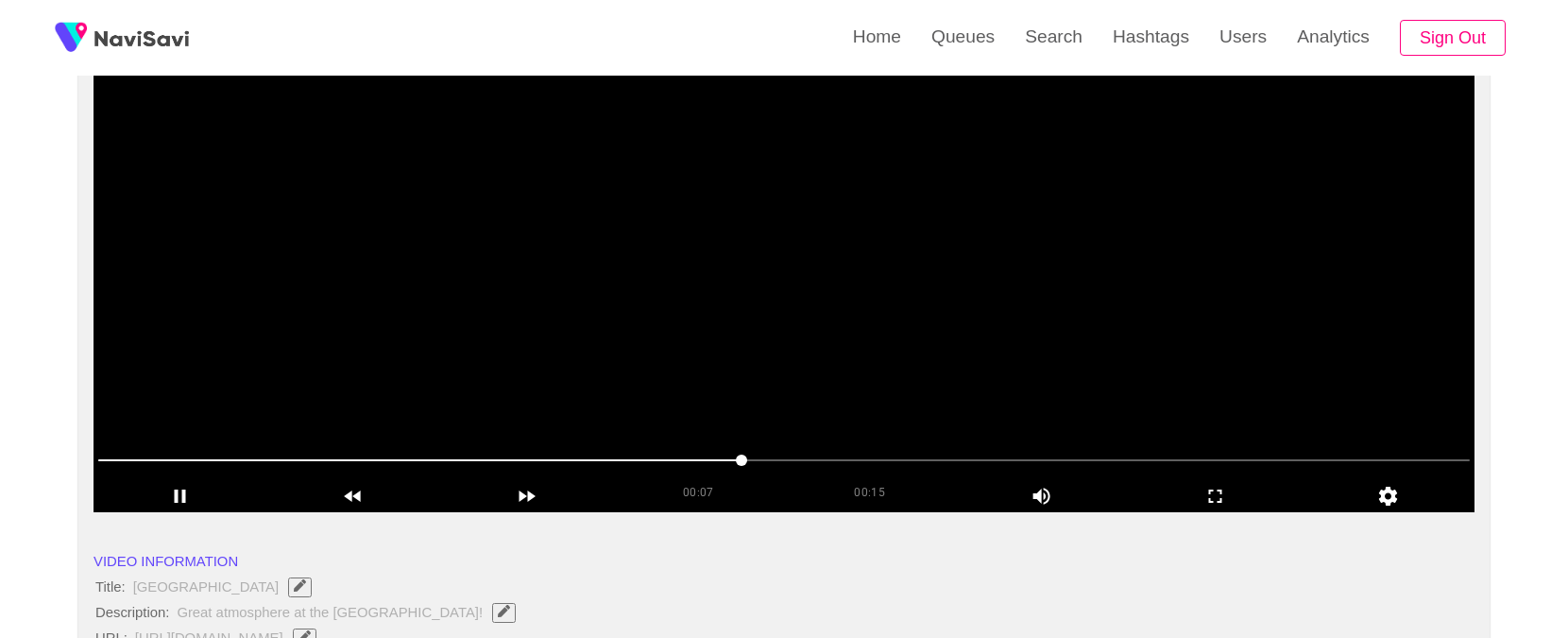 click at bounding box center [784, 276] 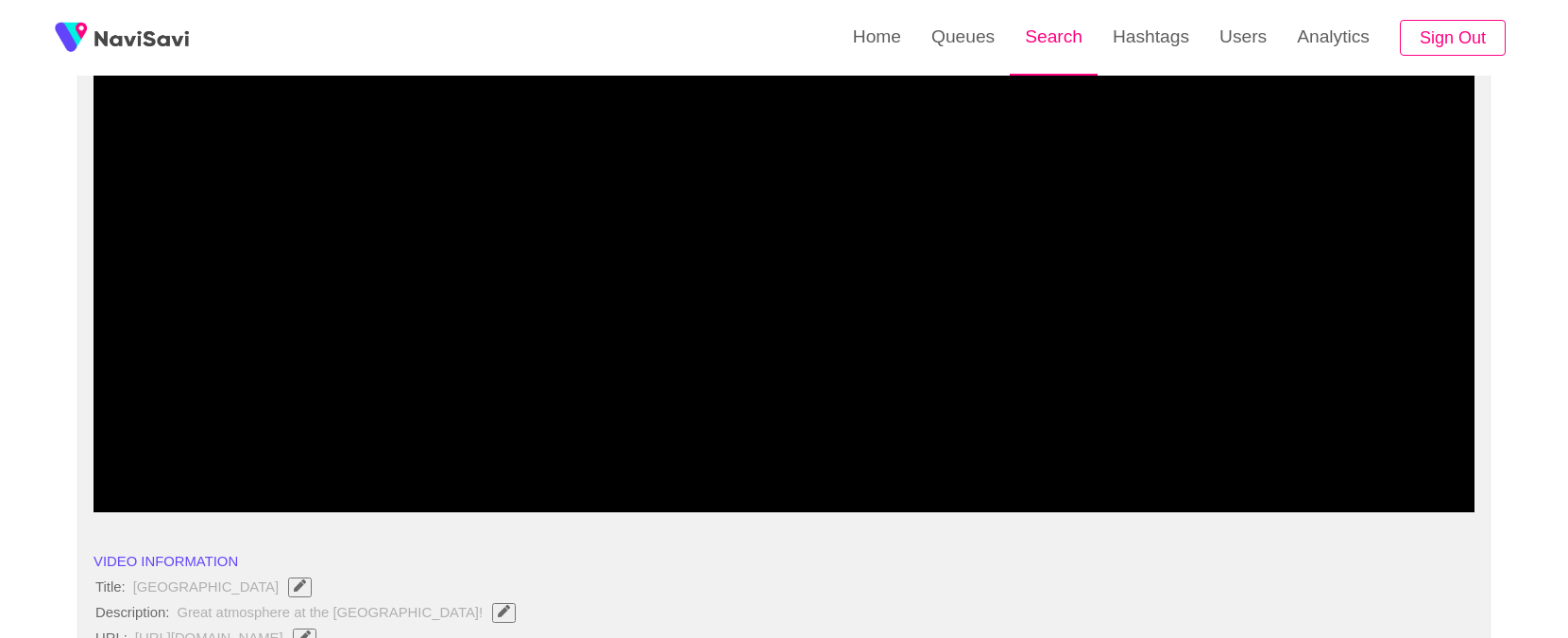 click on "Search" at bounding box center (1053, 37) 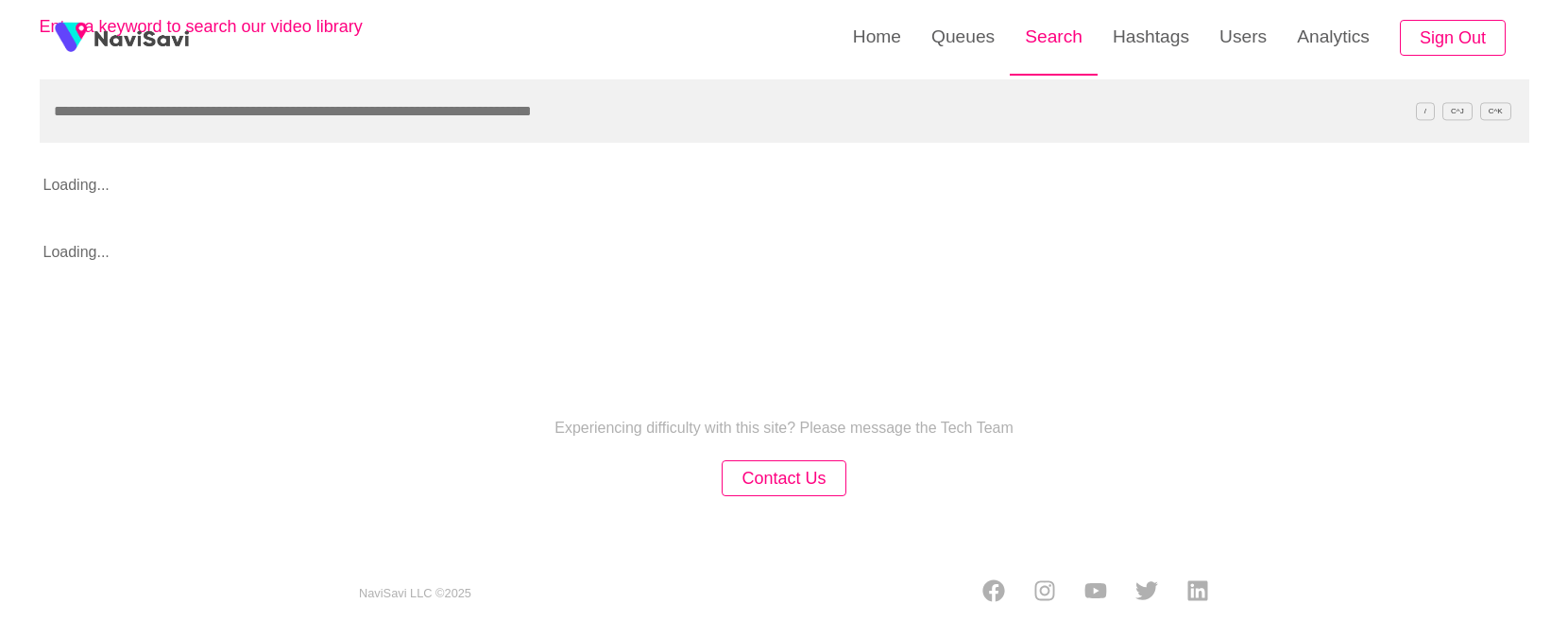 scroll, scrollTop: 0, scrollLeft: 0, axis: both 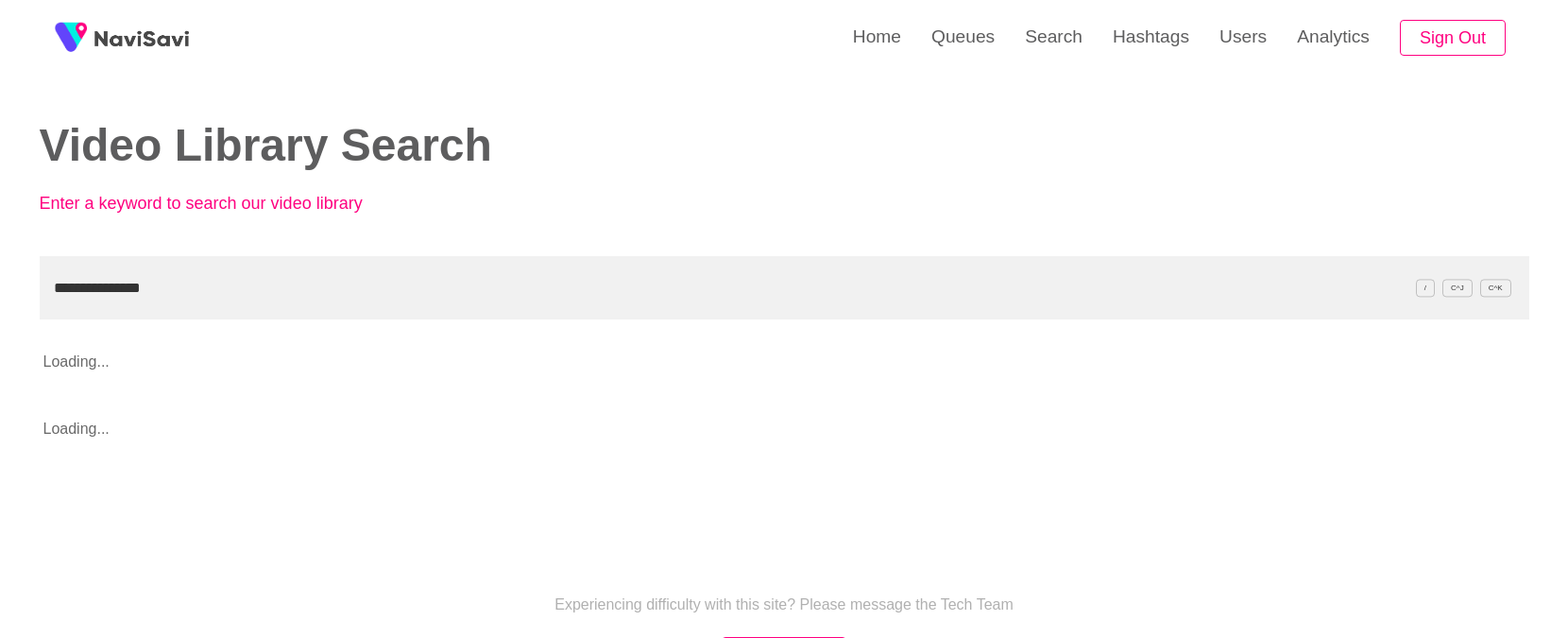 type on "**********" 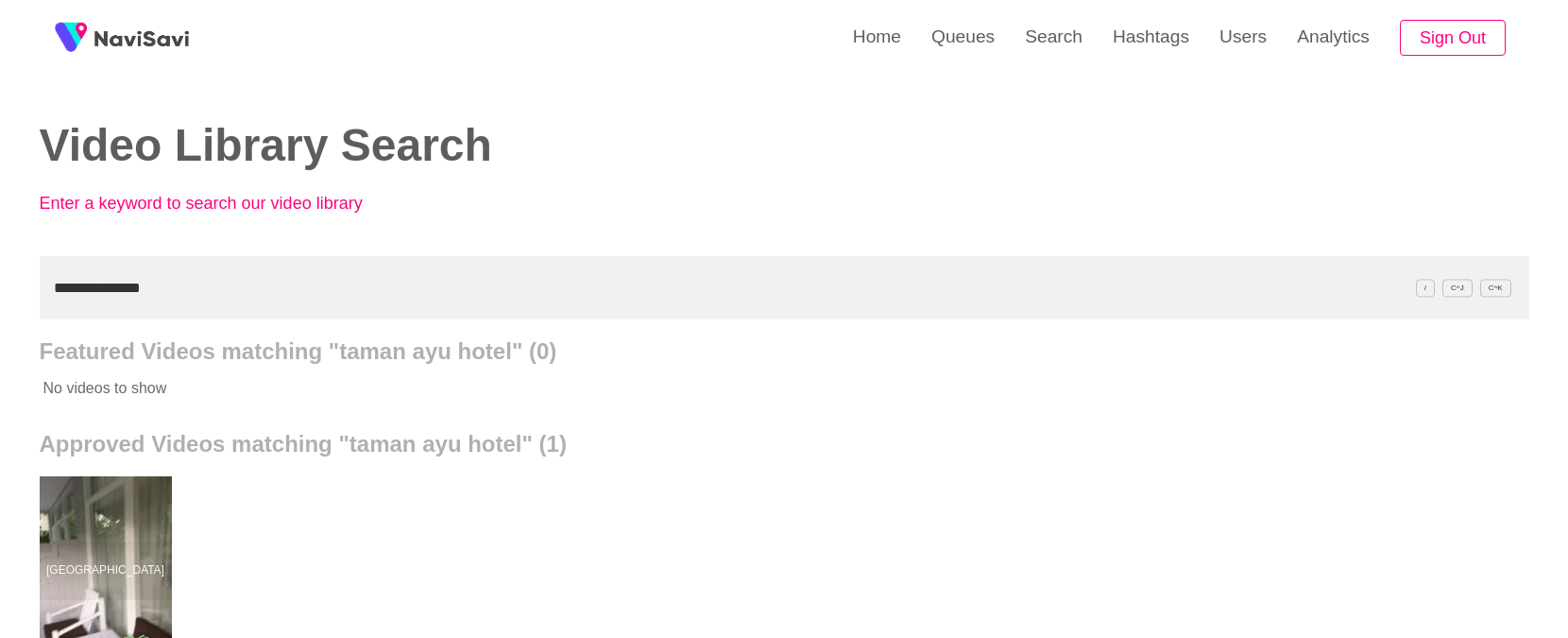 scroll, scrollTop: 96, scrollLeft: 0, axis: vertical 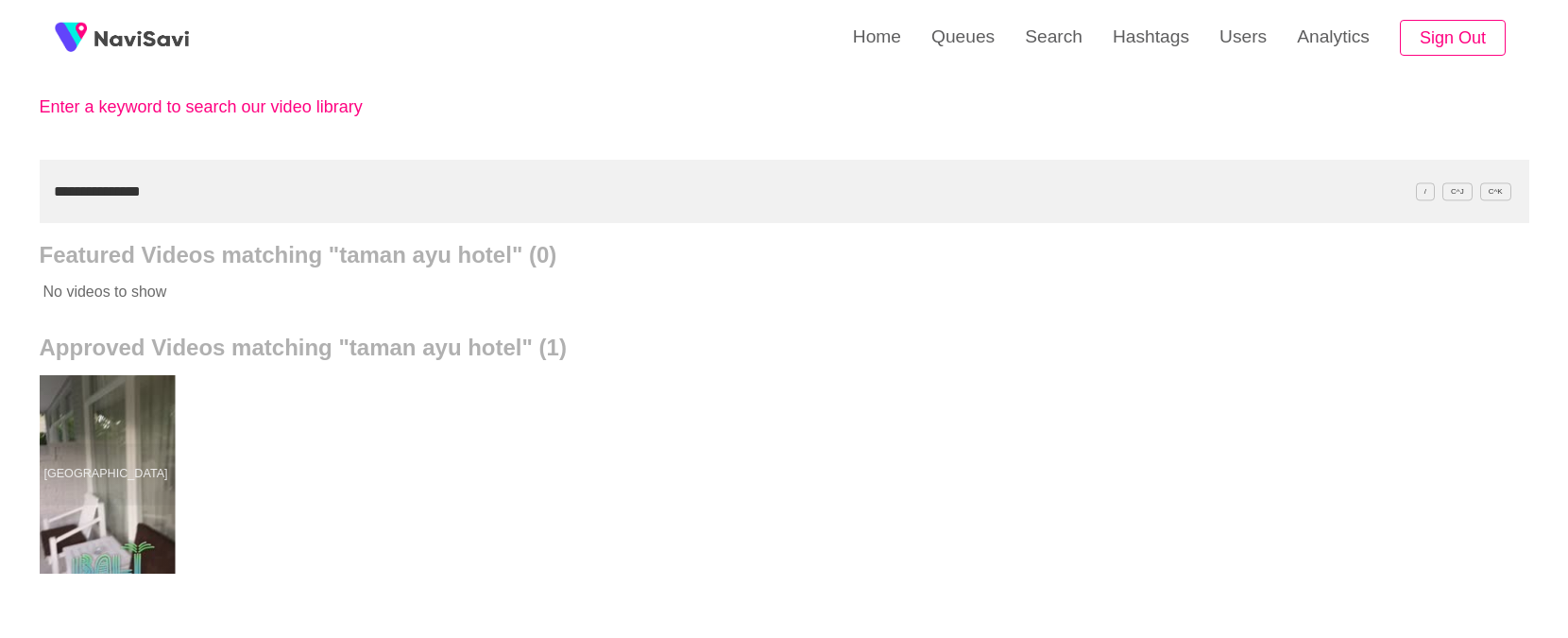 click at bounding box center [105, 474] 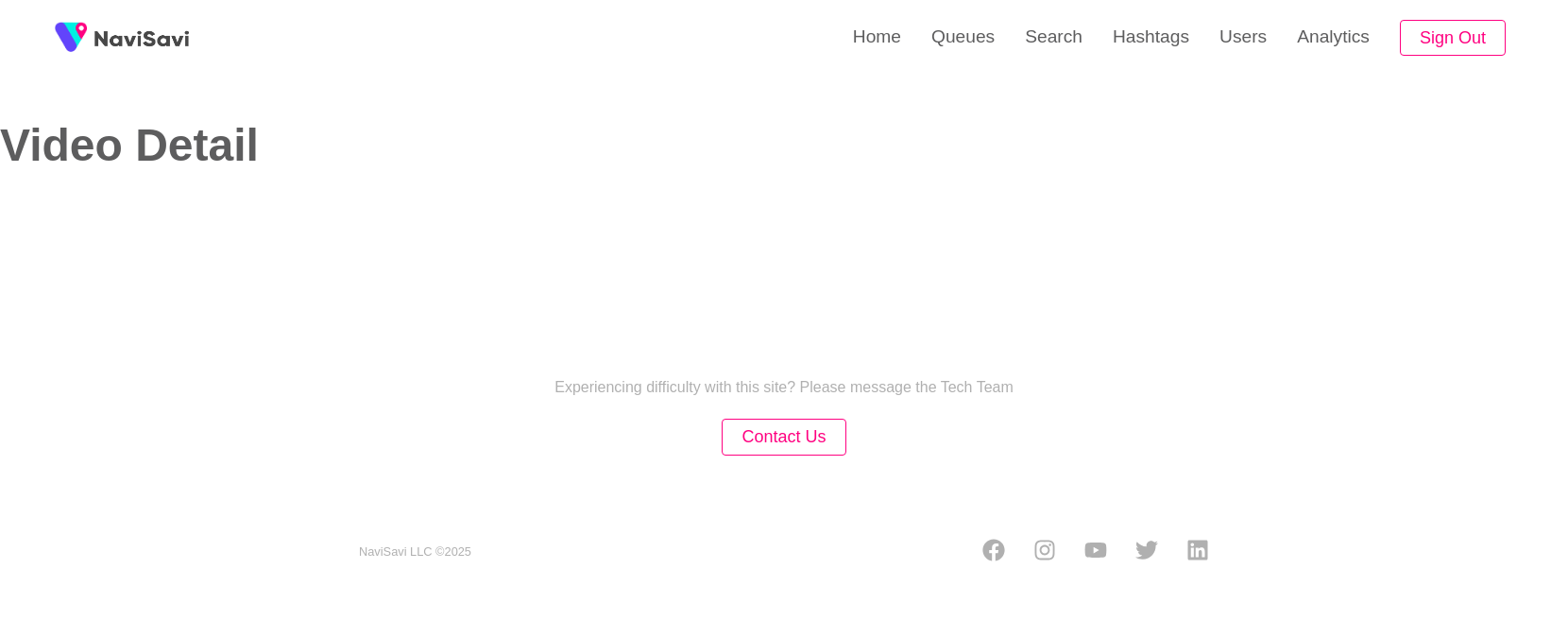 scroll, scrollTop: 0, scrollLeft: 0, axis: both 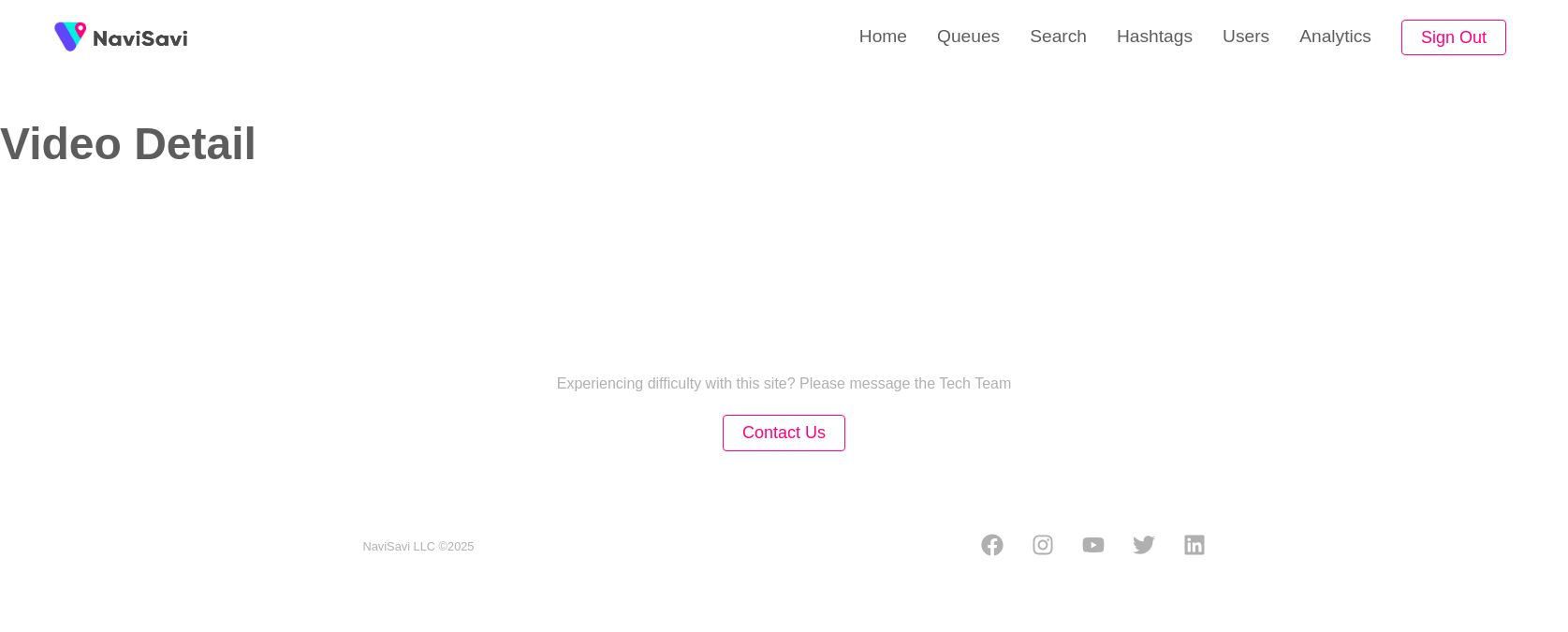 select on "**" 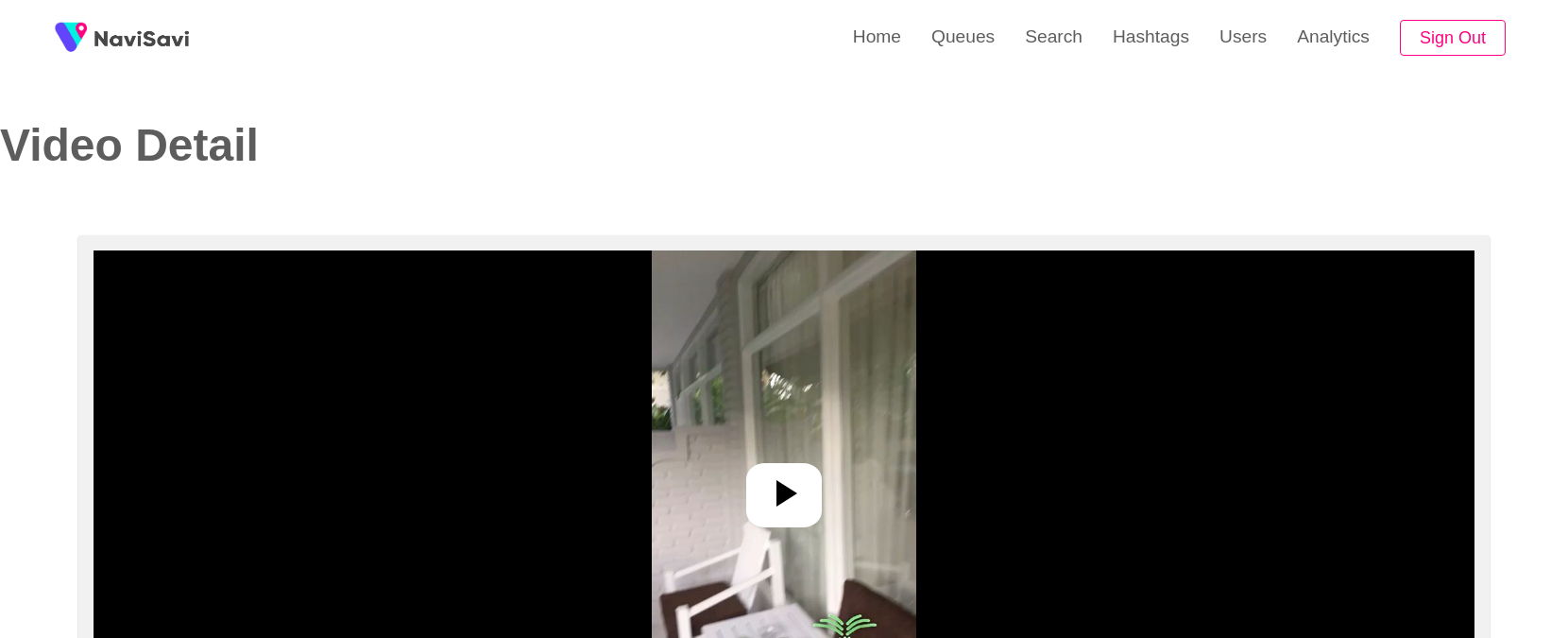 select on "**********" 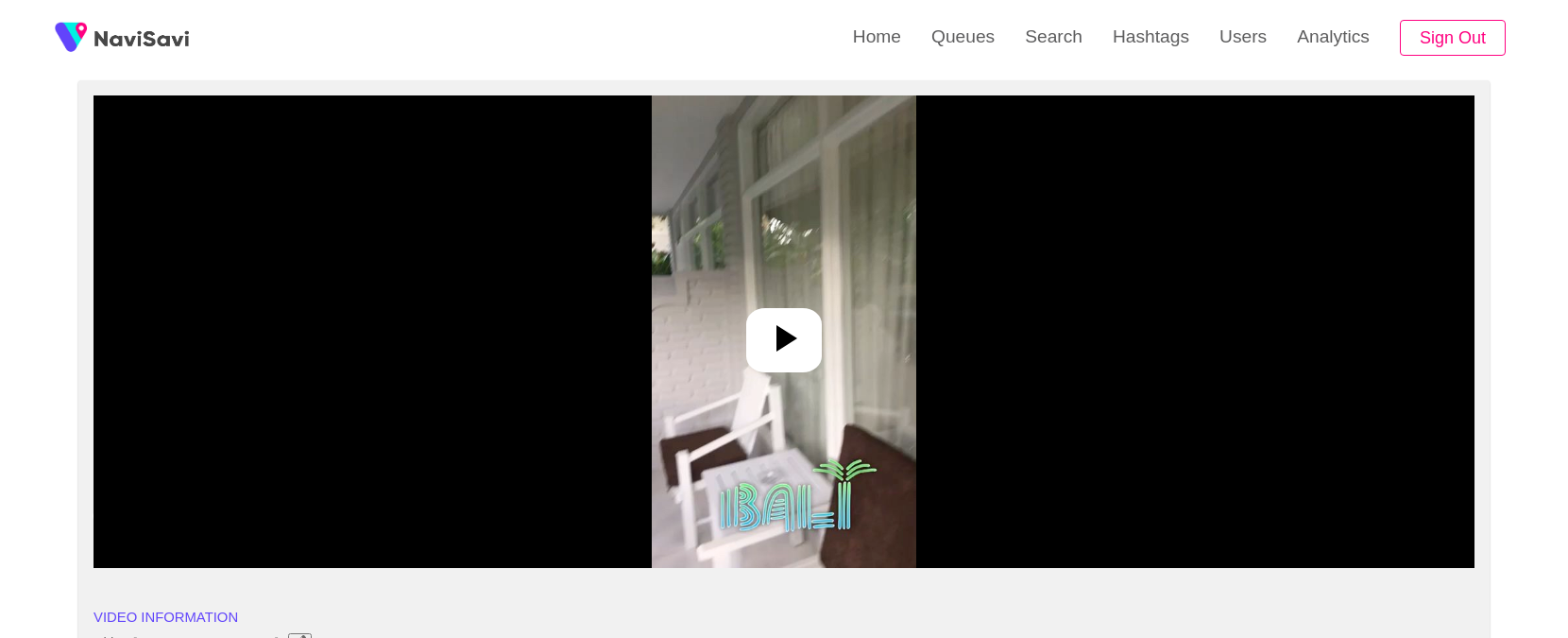 scroll, scrollTop: 0, scrollLeft: 0, axis: both 